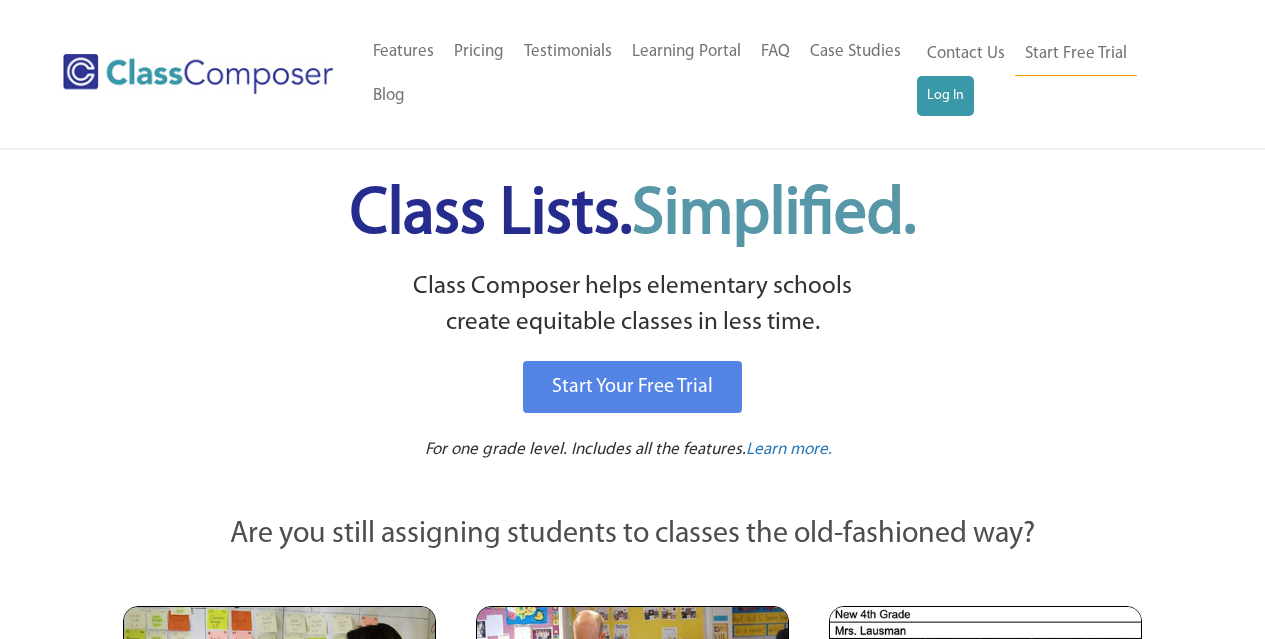 scroll, scrollTop: 0, scrollLeft: 0, axis: both 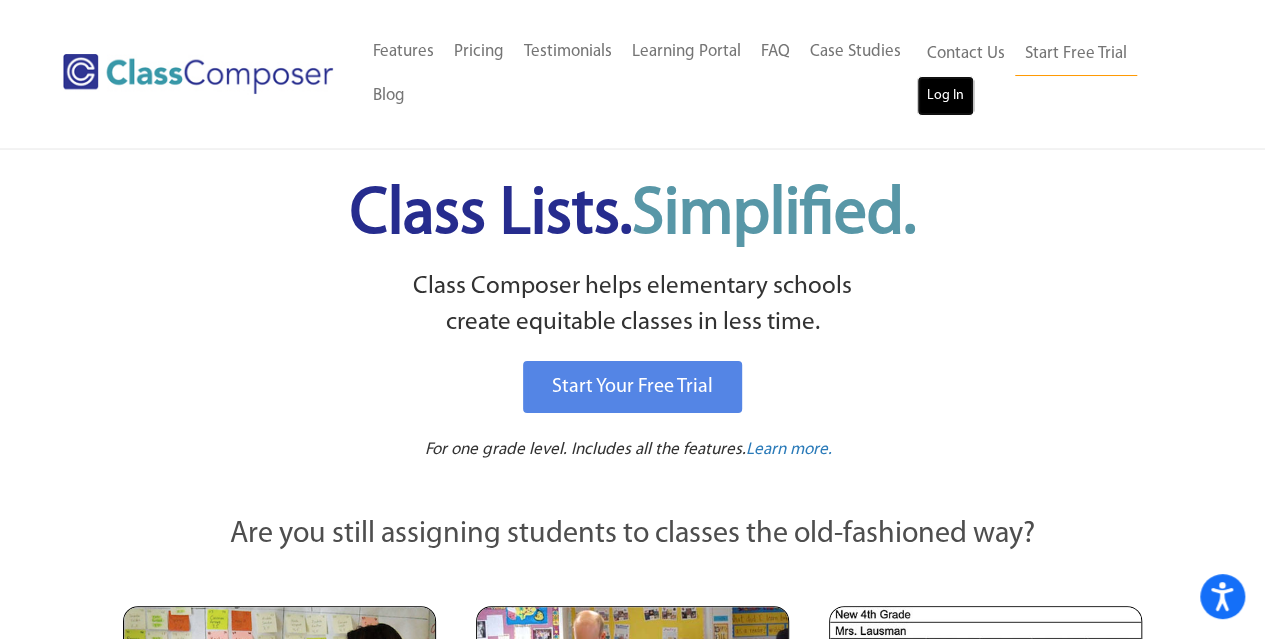 click on "Log In" at bounding box center [945, 96] 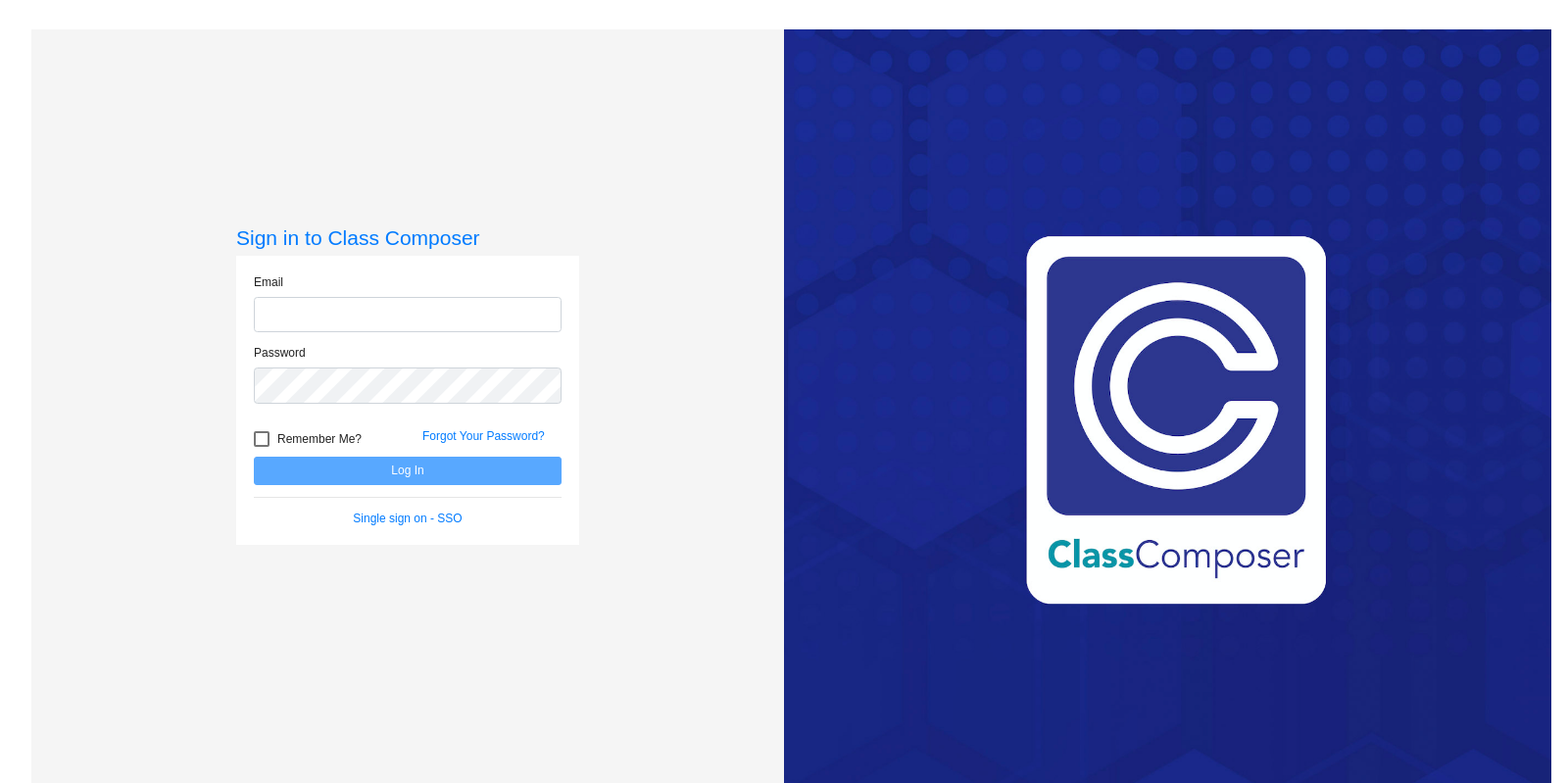 scroll, scrollTop: 0, scrollLeft: 0, axis: both 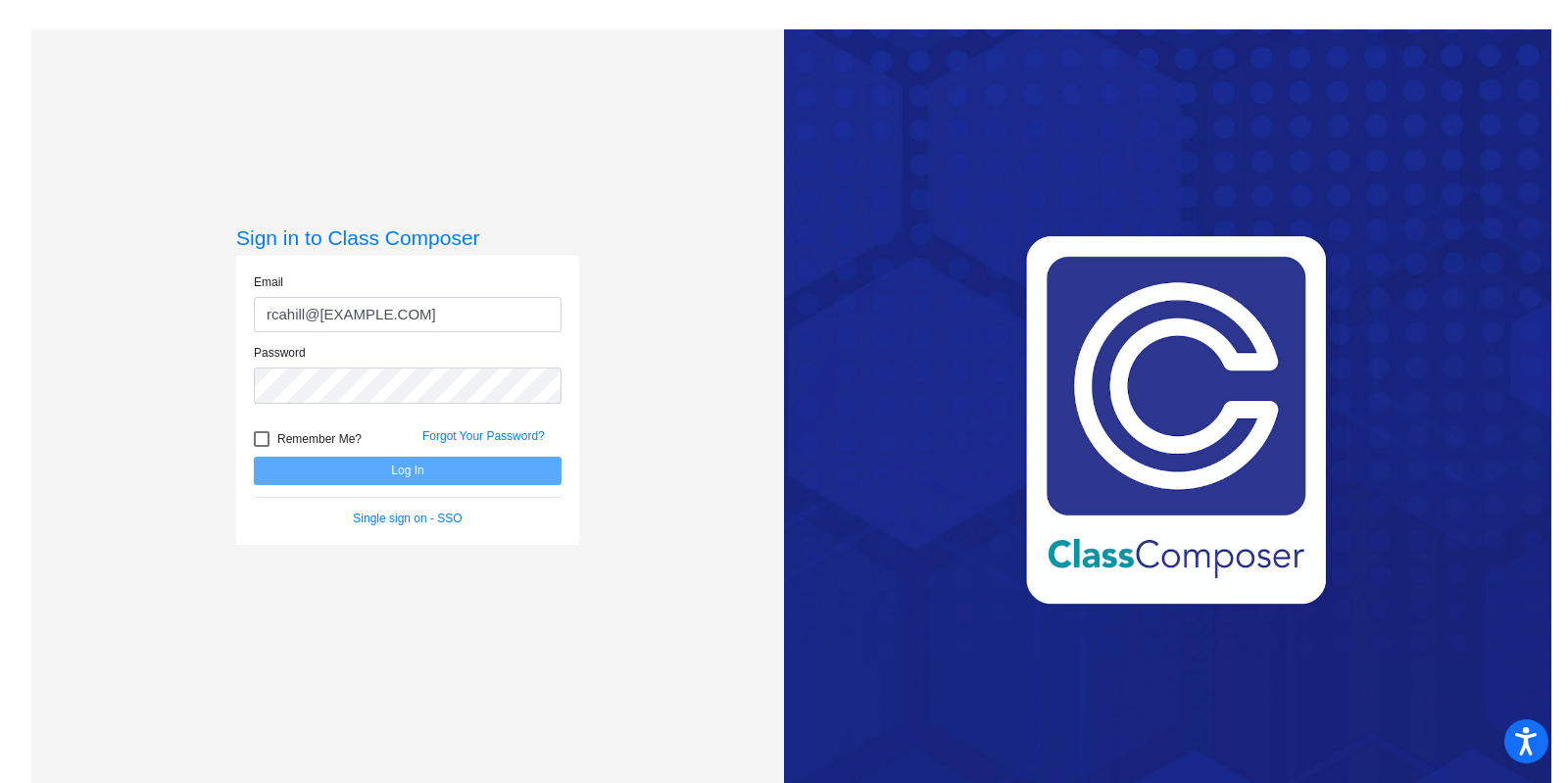 type on "rcahill@[EXAMPLE.COM]" 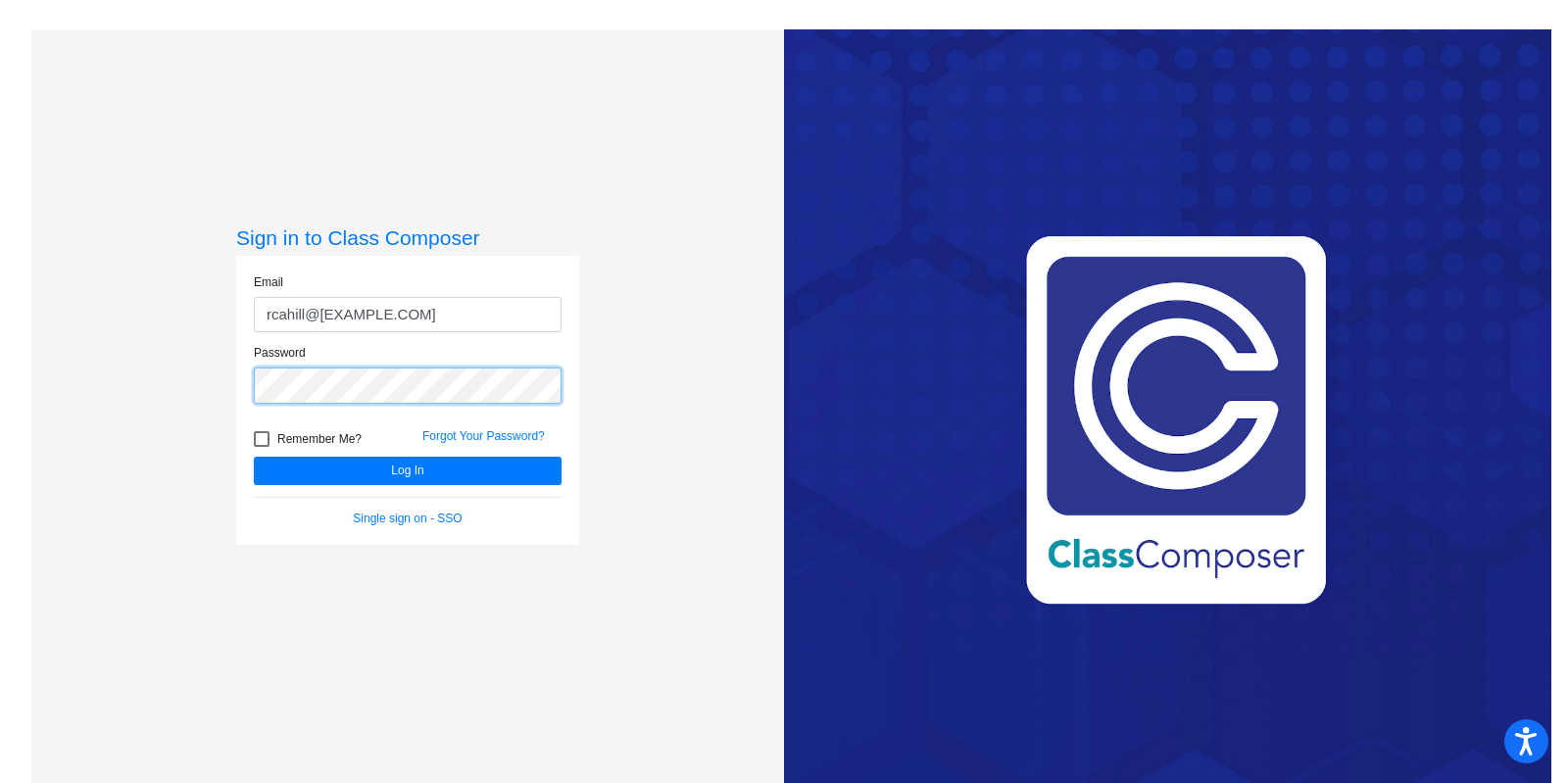 click on "Log In" 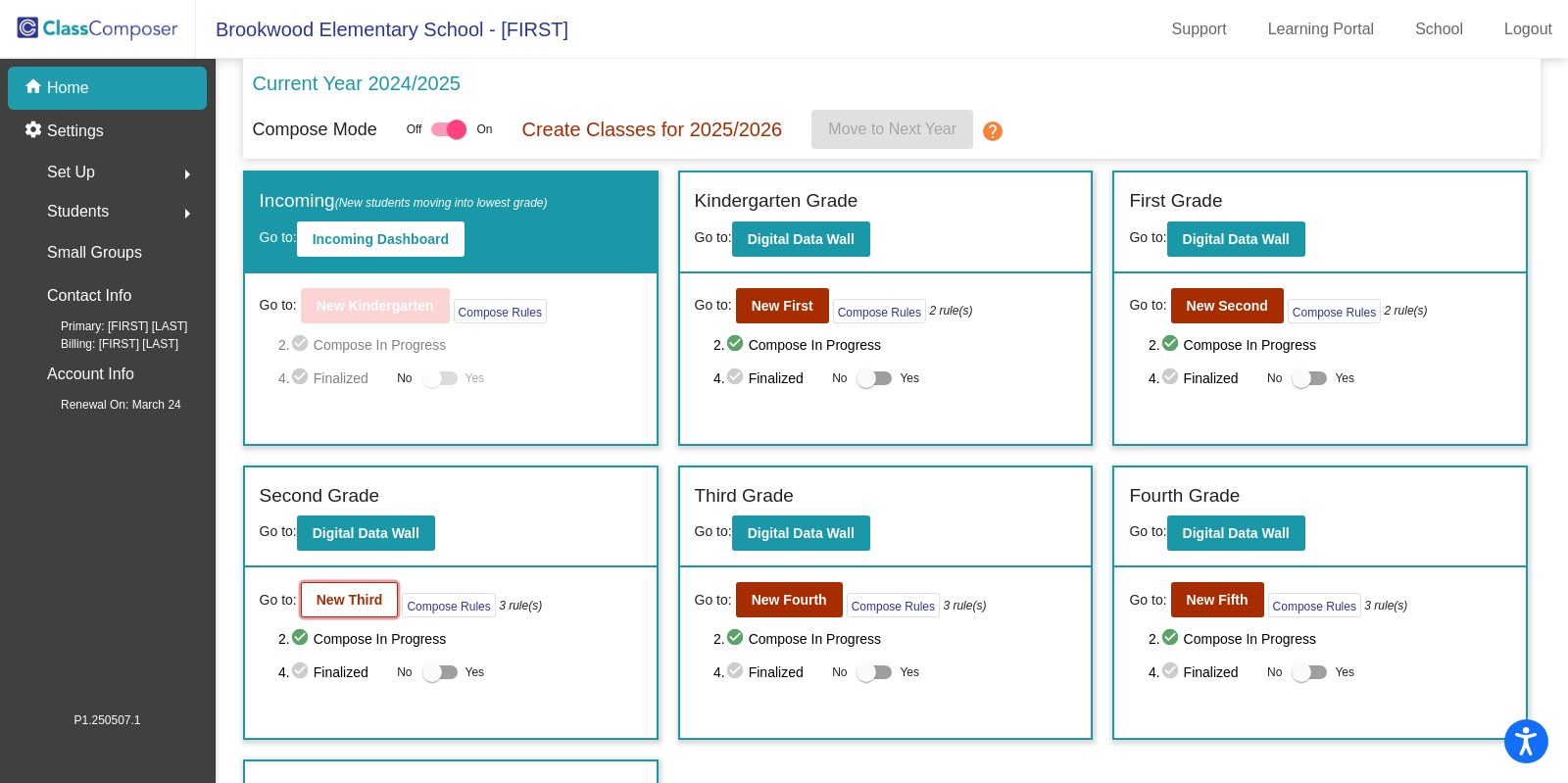 click on "New Third" 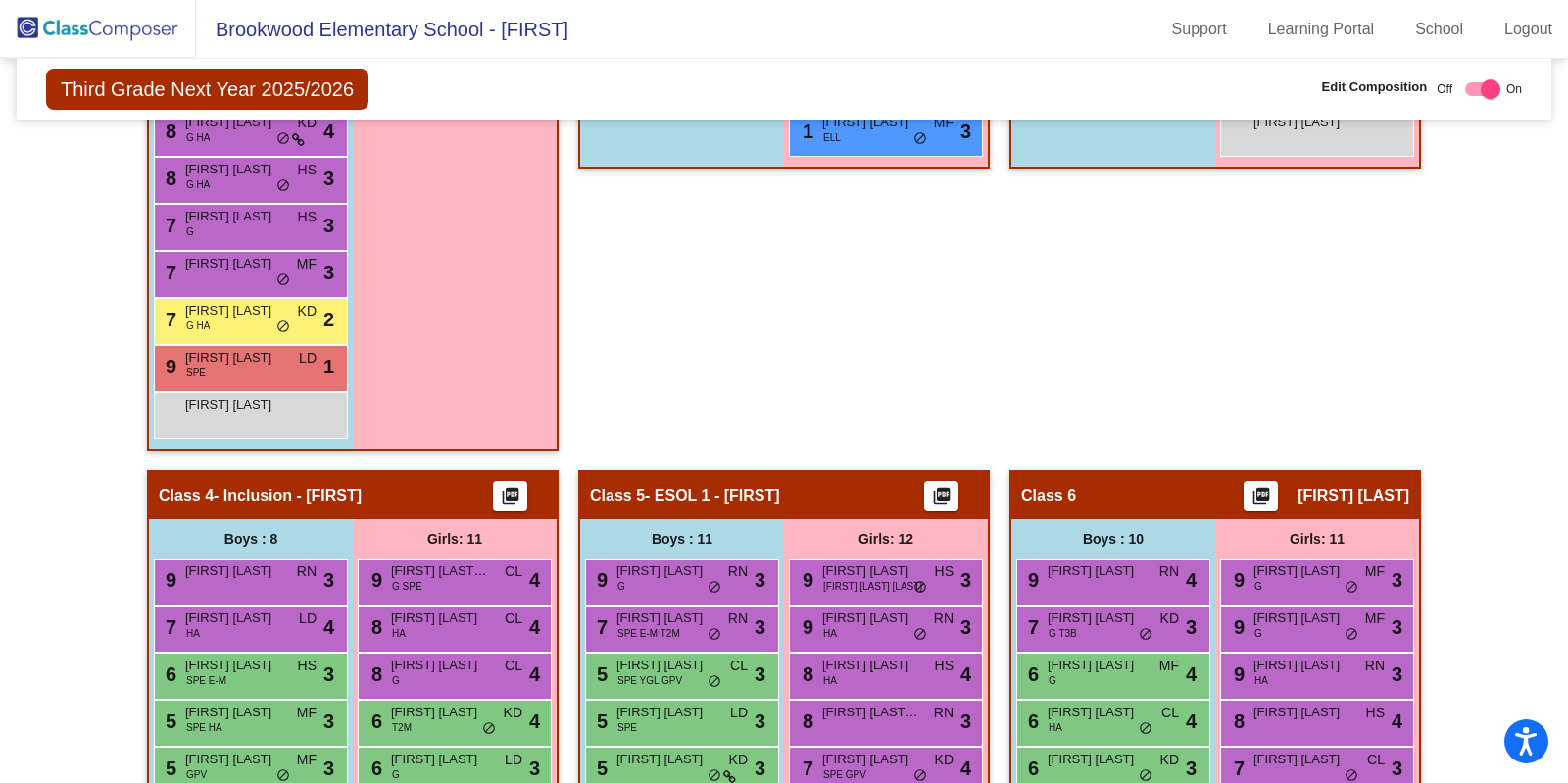 scroll, scrollTop: 1470, scrollLeft: 0, axis: vertical 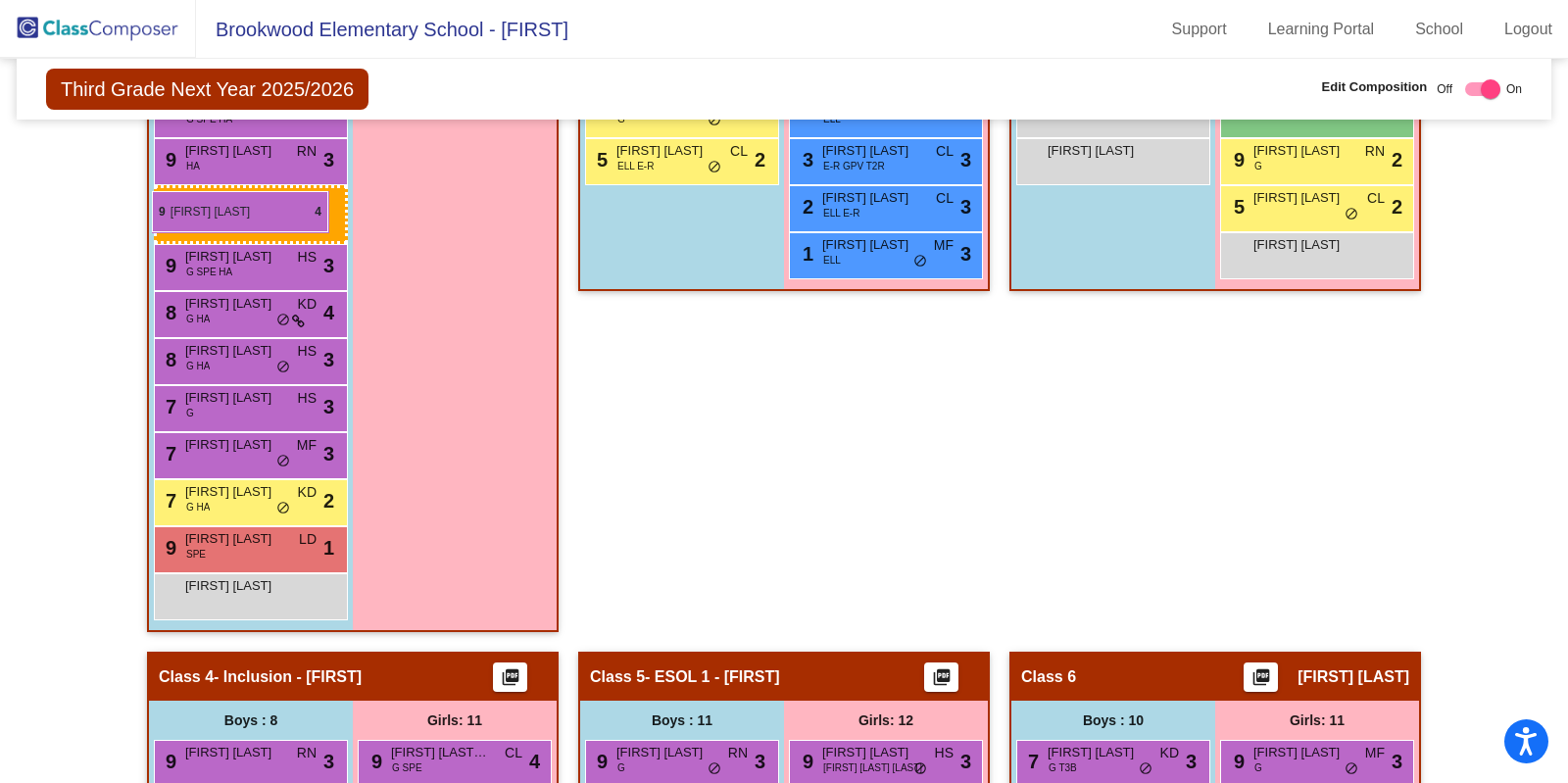 drag, startPoint x: 1088, startPoint y: 208, endPoint x: 152, endPoint y: 191, distance: 936.1544 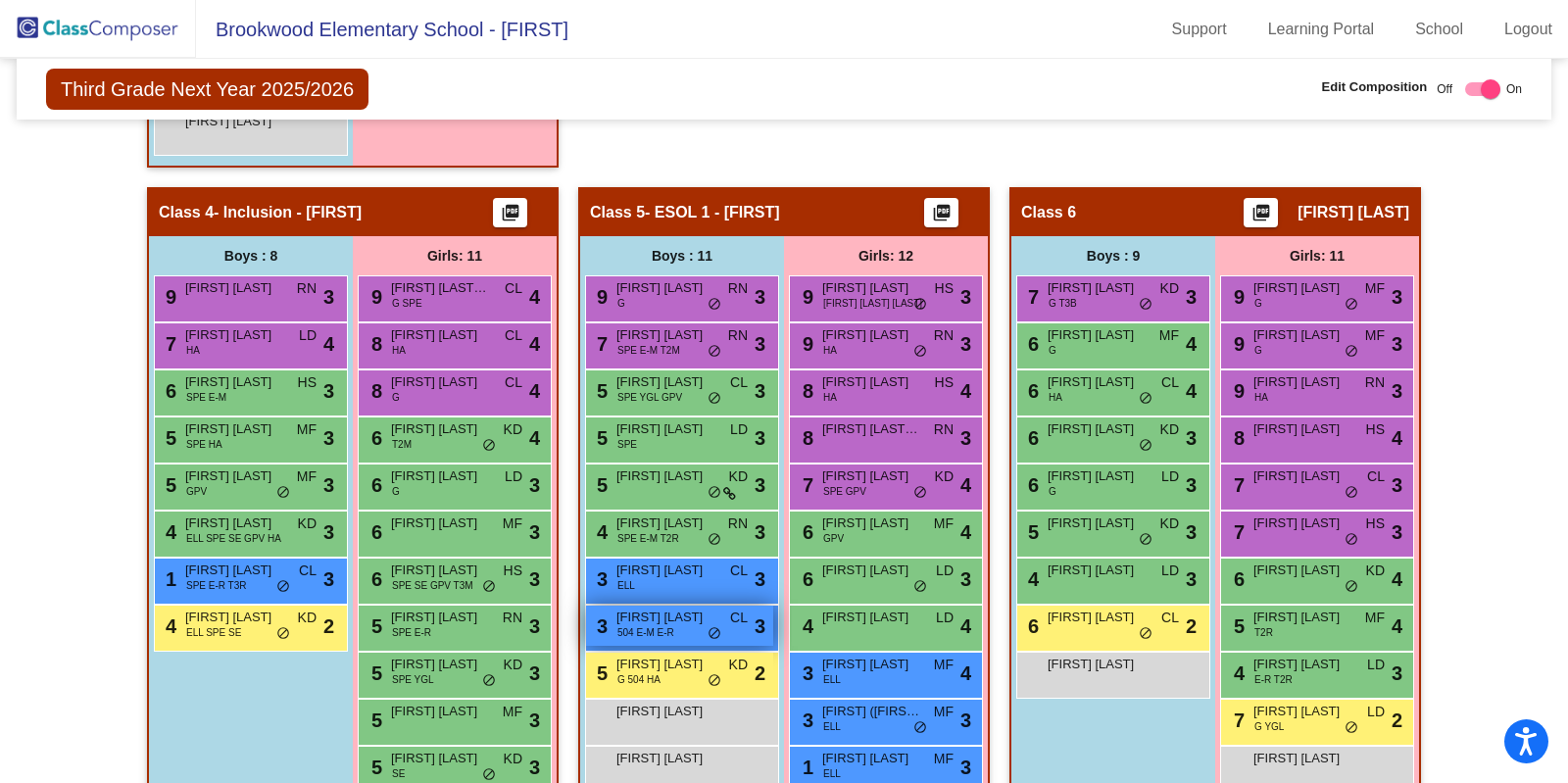 scroll, scrollTop: 1395, scrollLeft: 0, axis: vertical 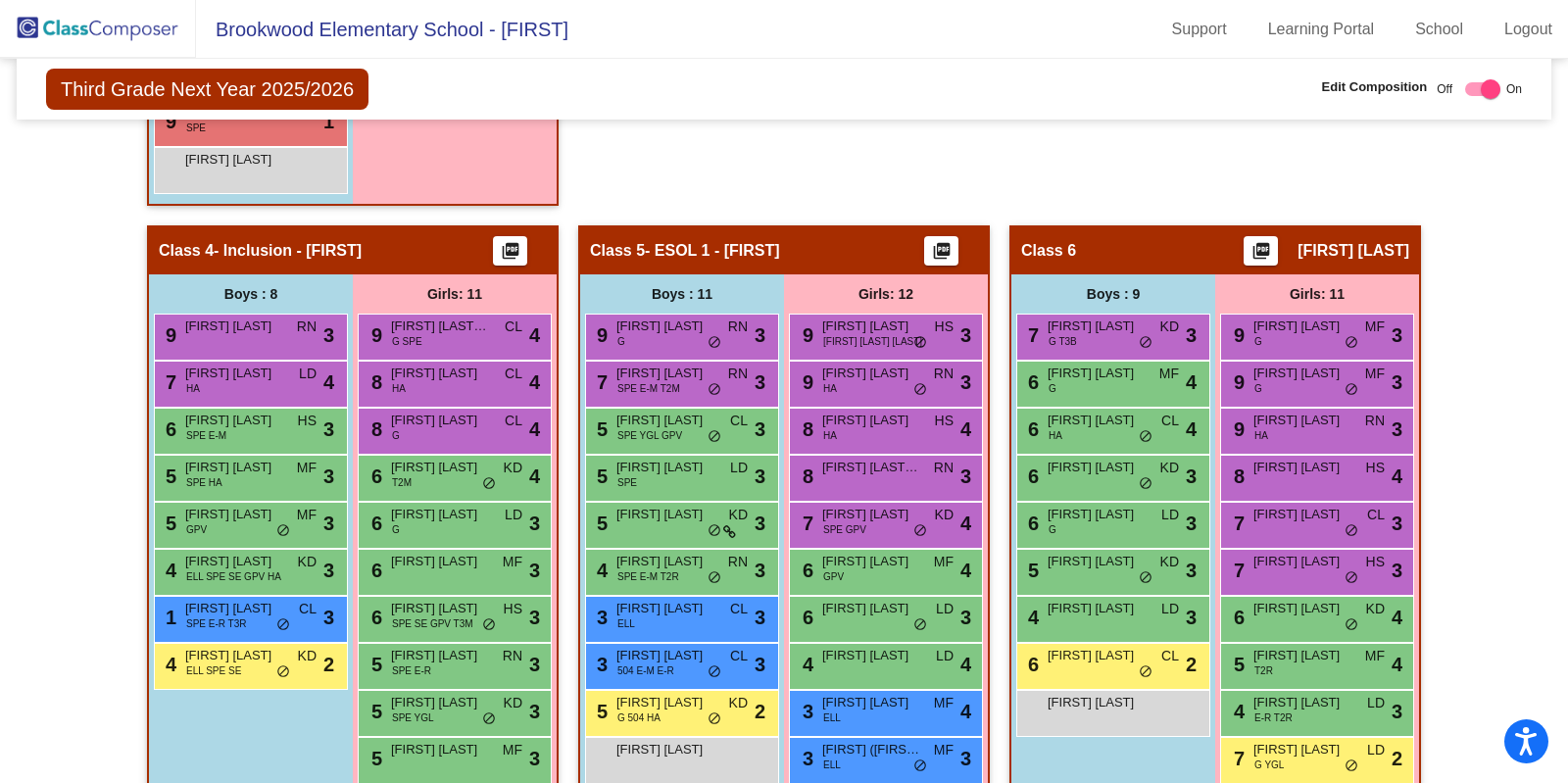 click 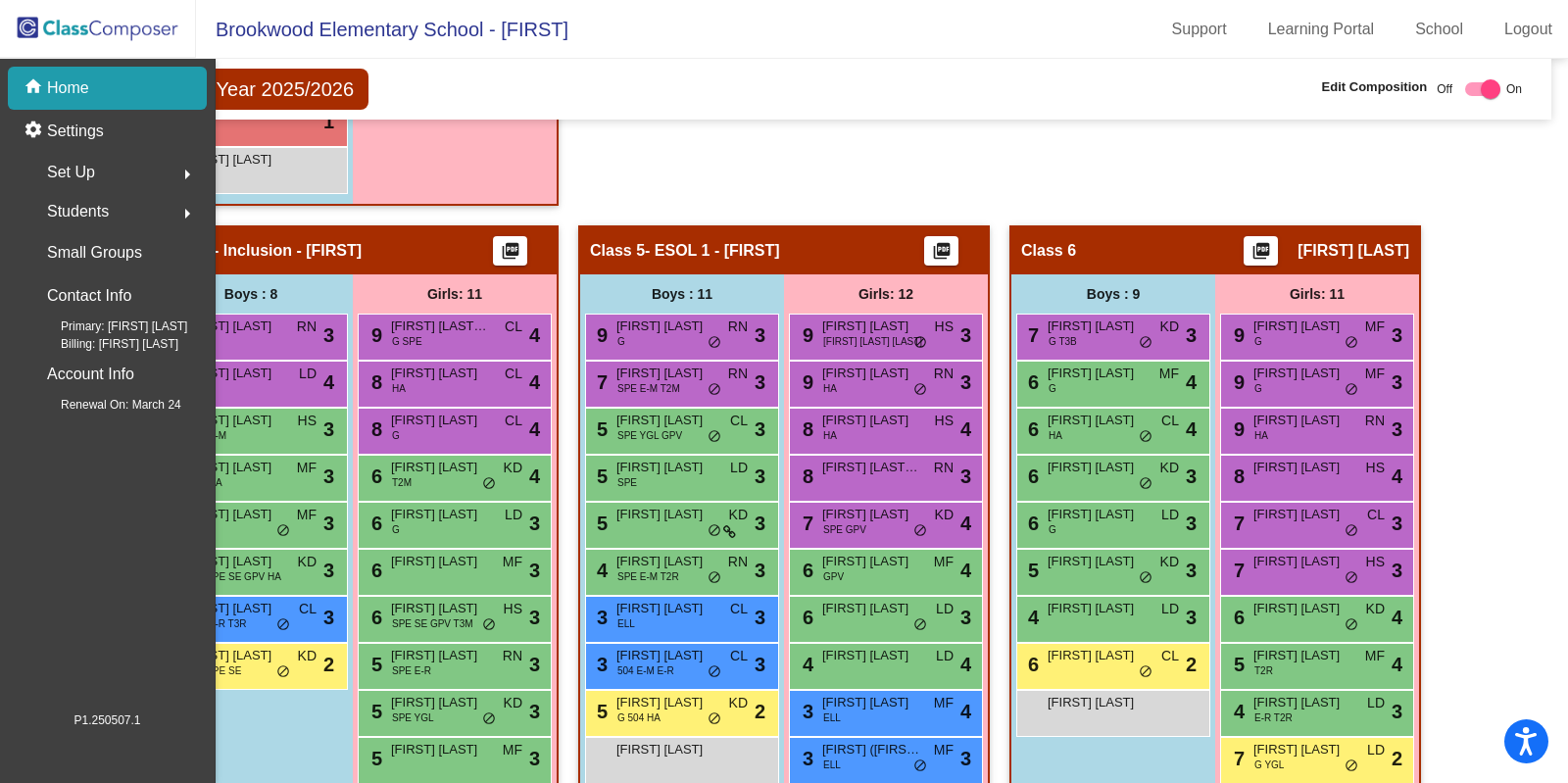 scroll, scrollTop: 0, scrollLeft: 0, axis: both 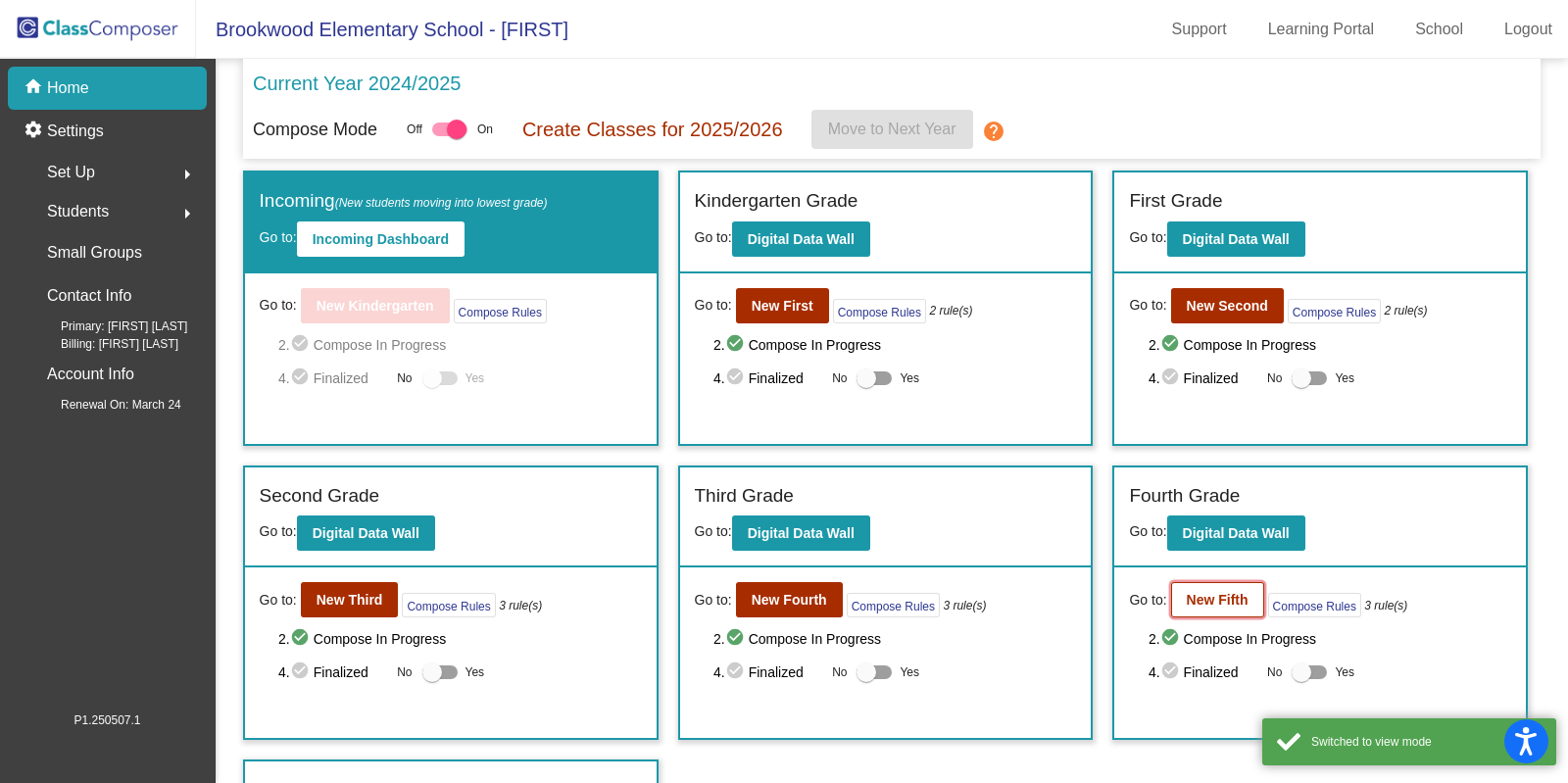click on "New Fifth" 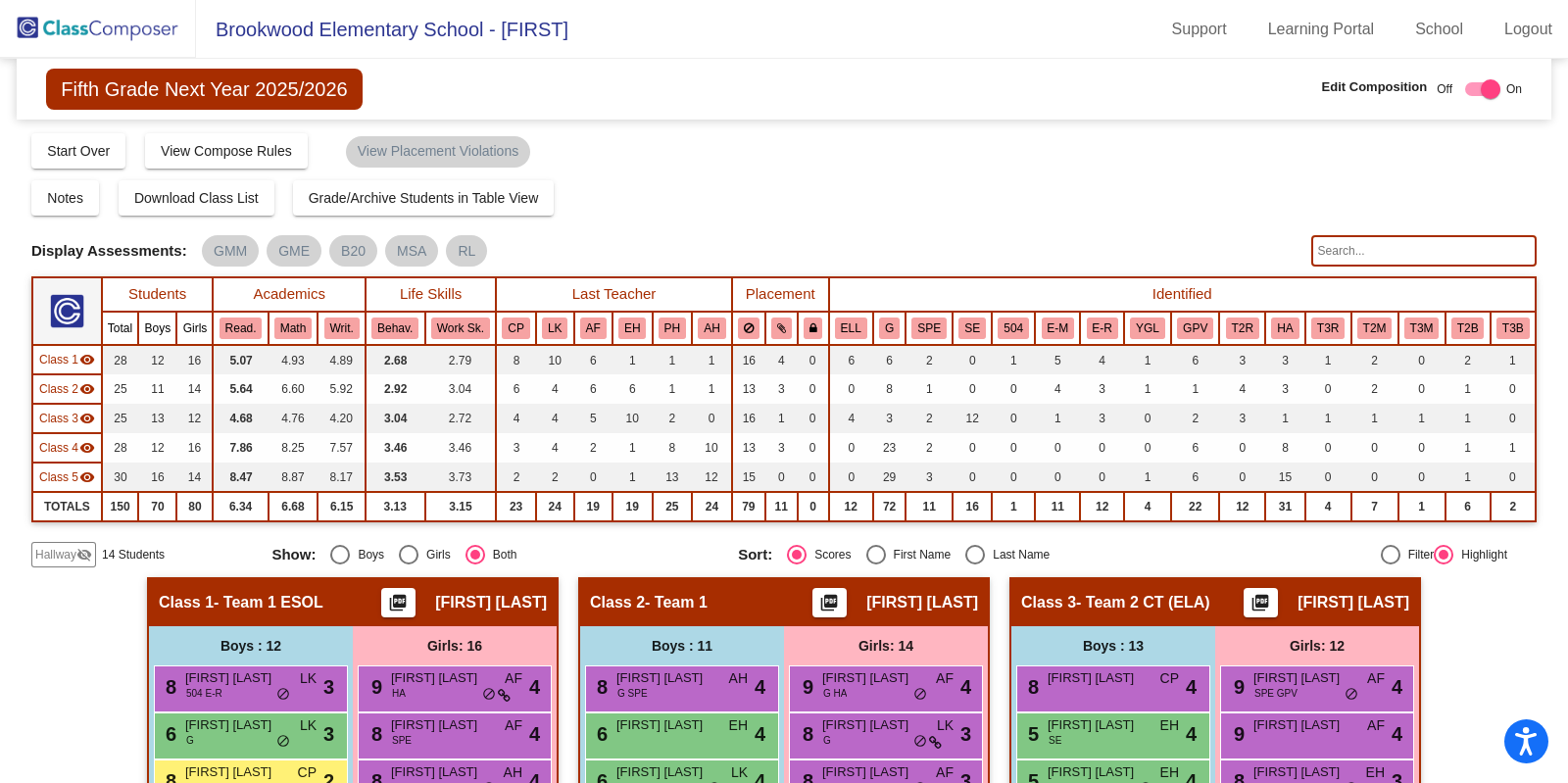 click on "visibility_off" 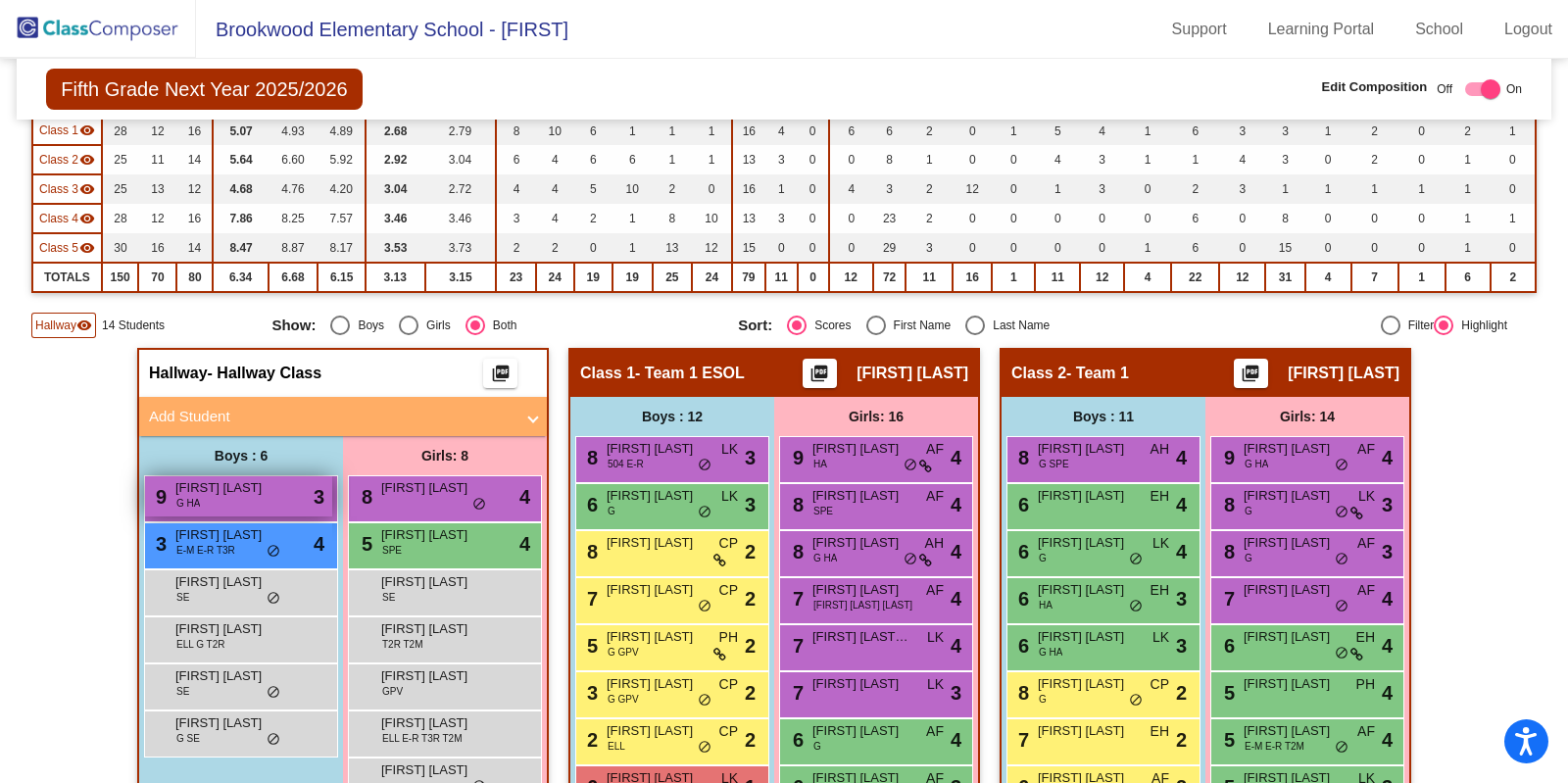 scroll, scrollTop: 244, scrollLeft: 0, axis: vertical 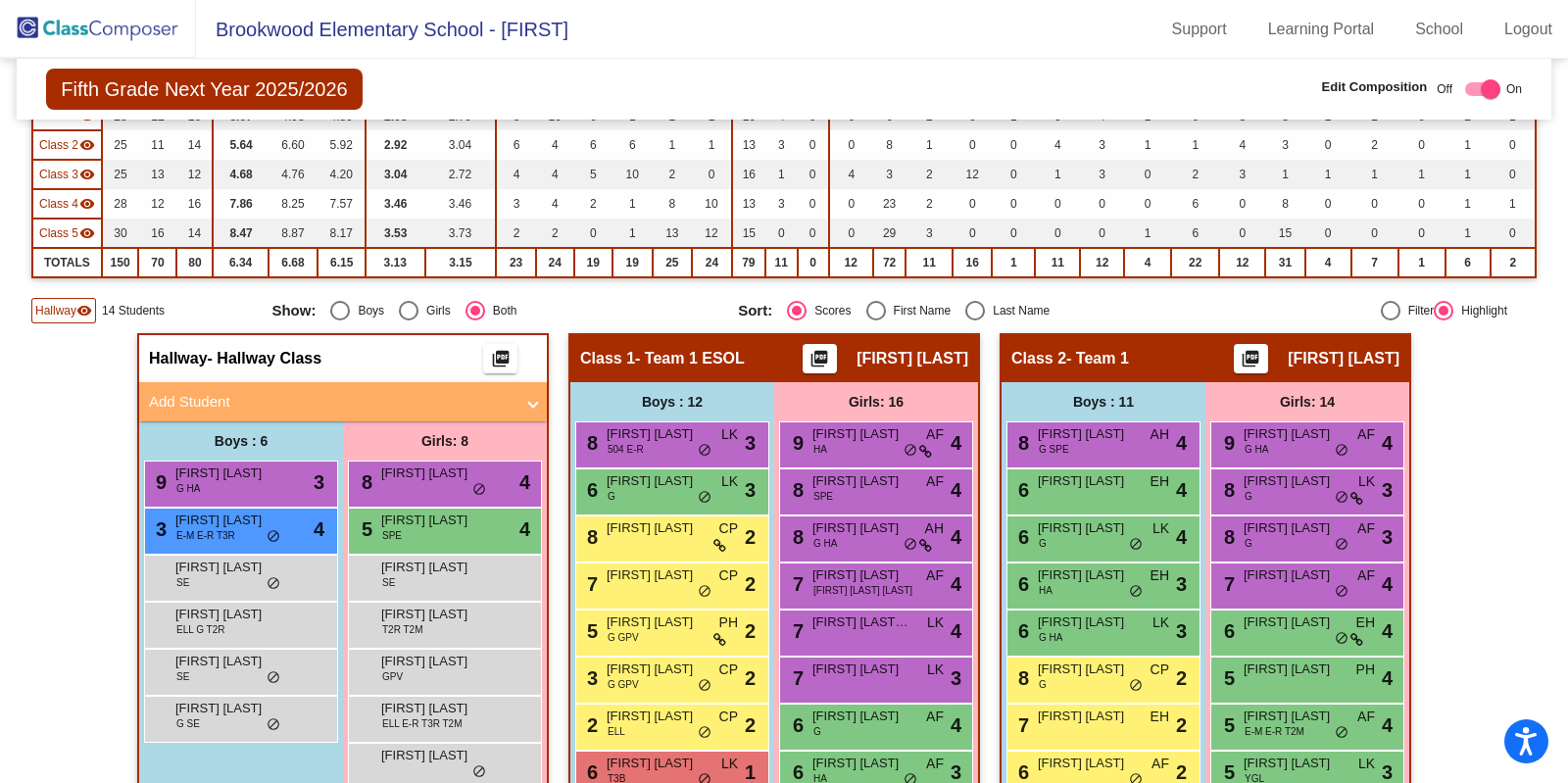 click on "Add Student" at bounding box center [331, 402] 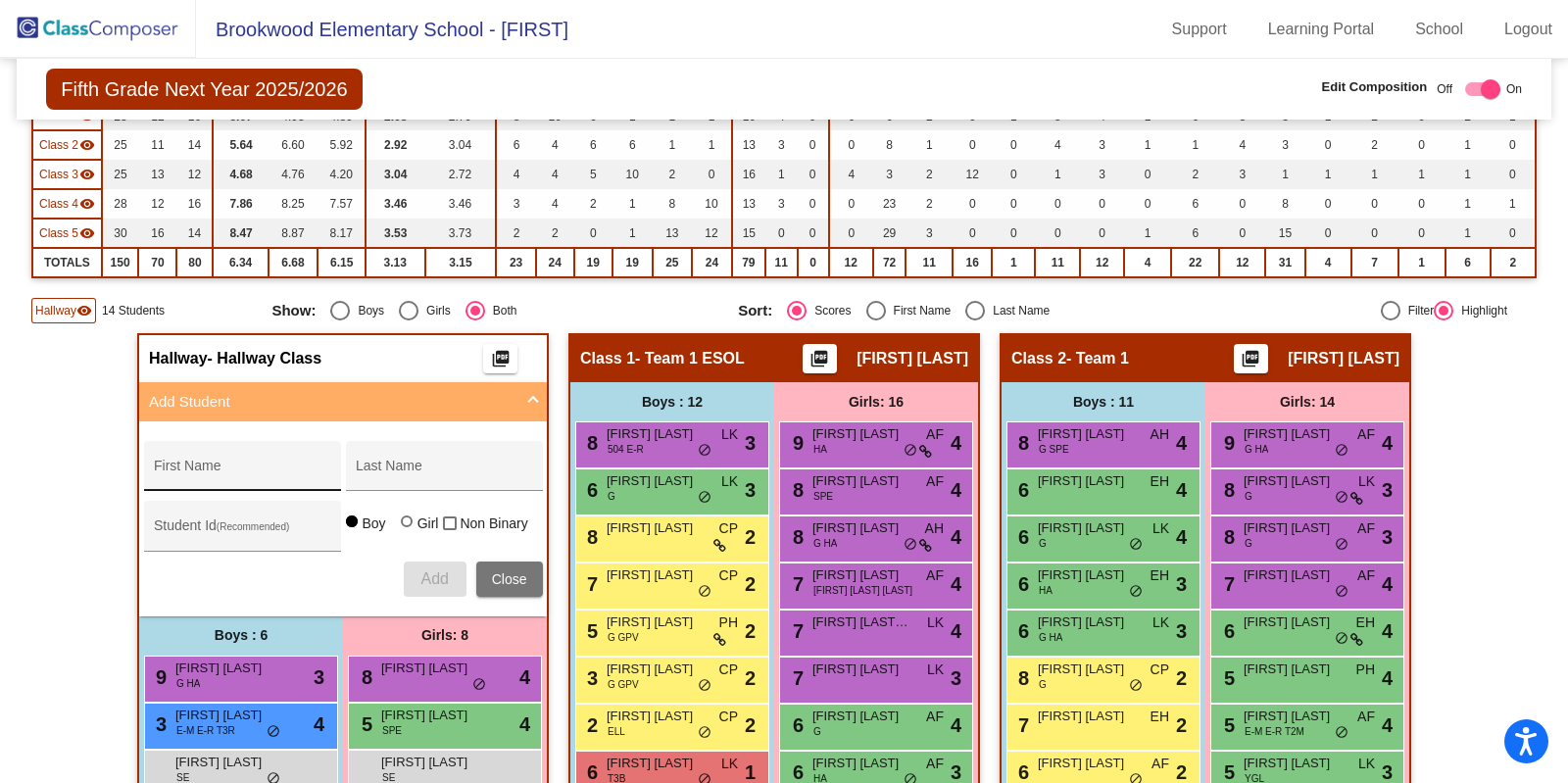 click on "First Name" at bounding box center (242, 471) 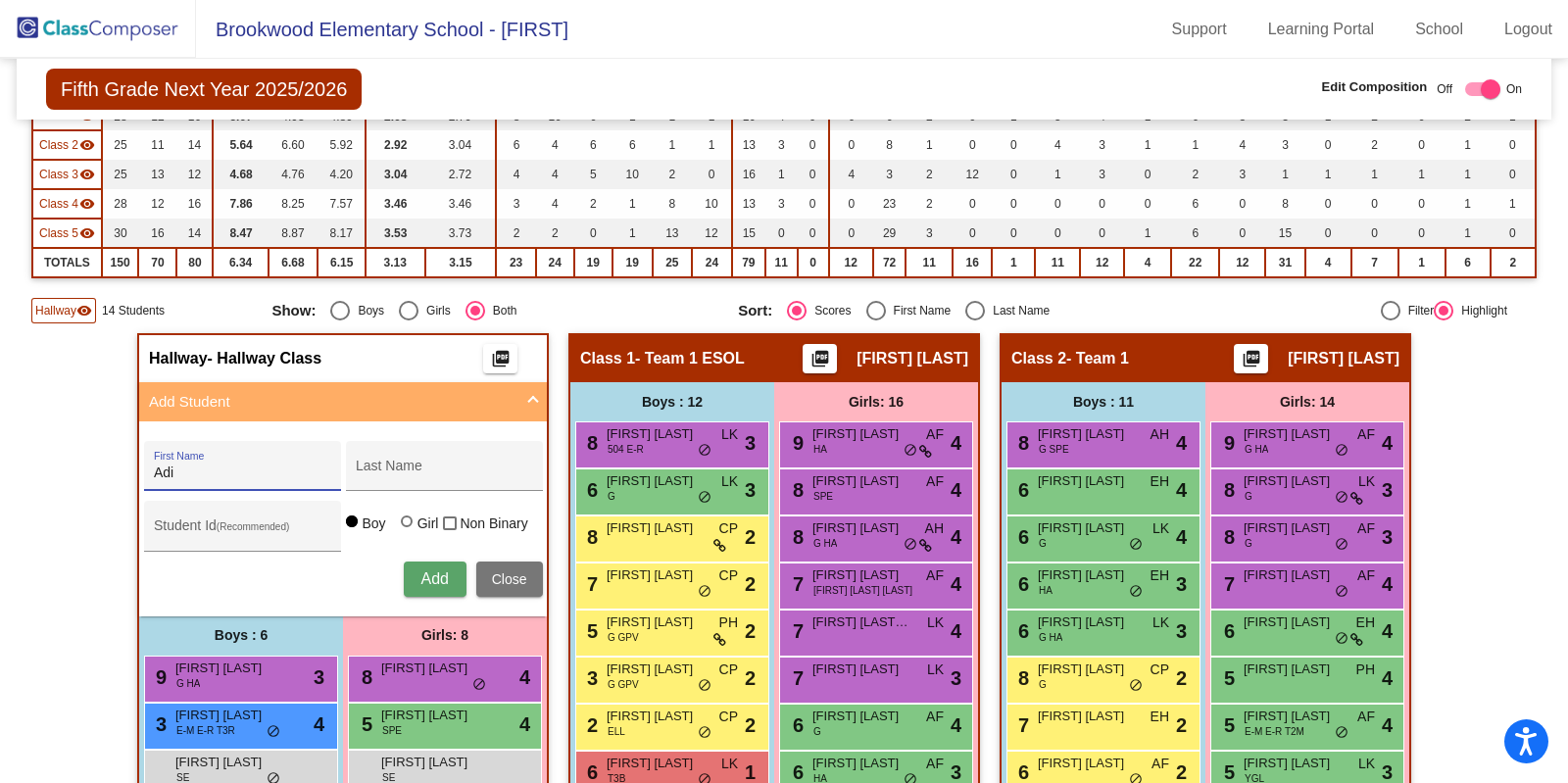 type on "Adi" 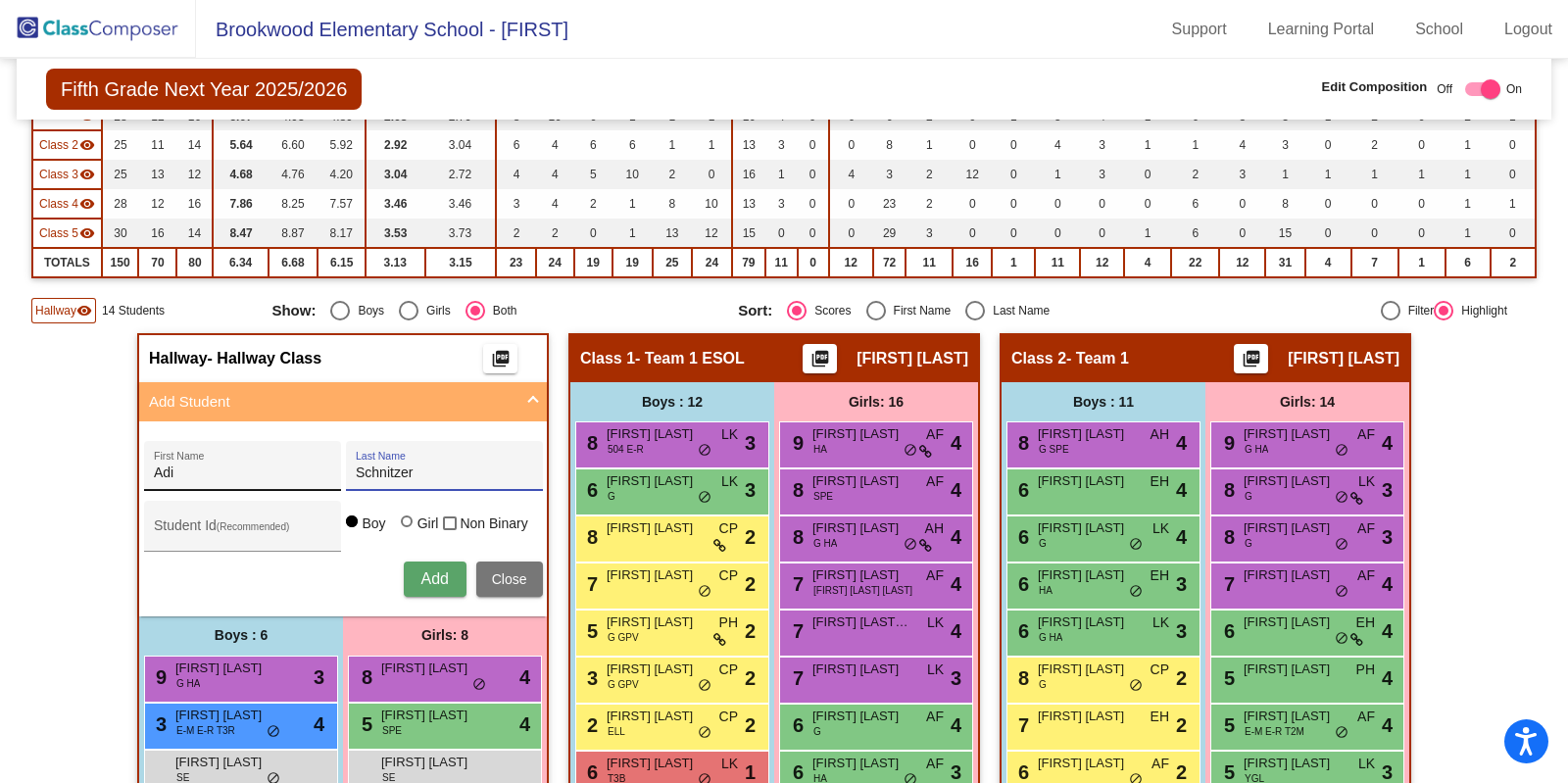 type on "Schnitzer" 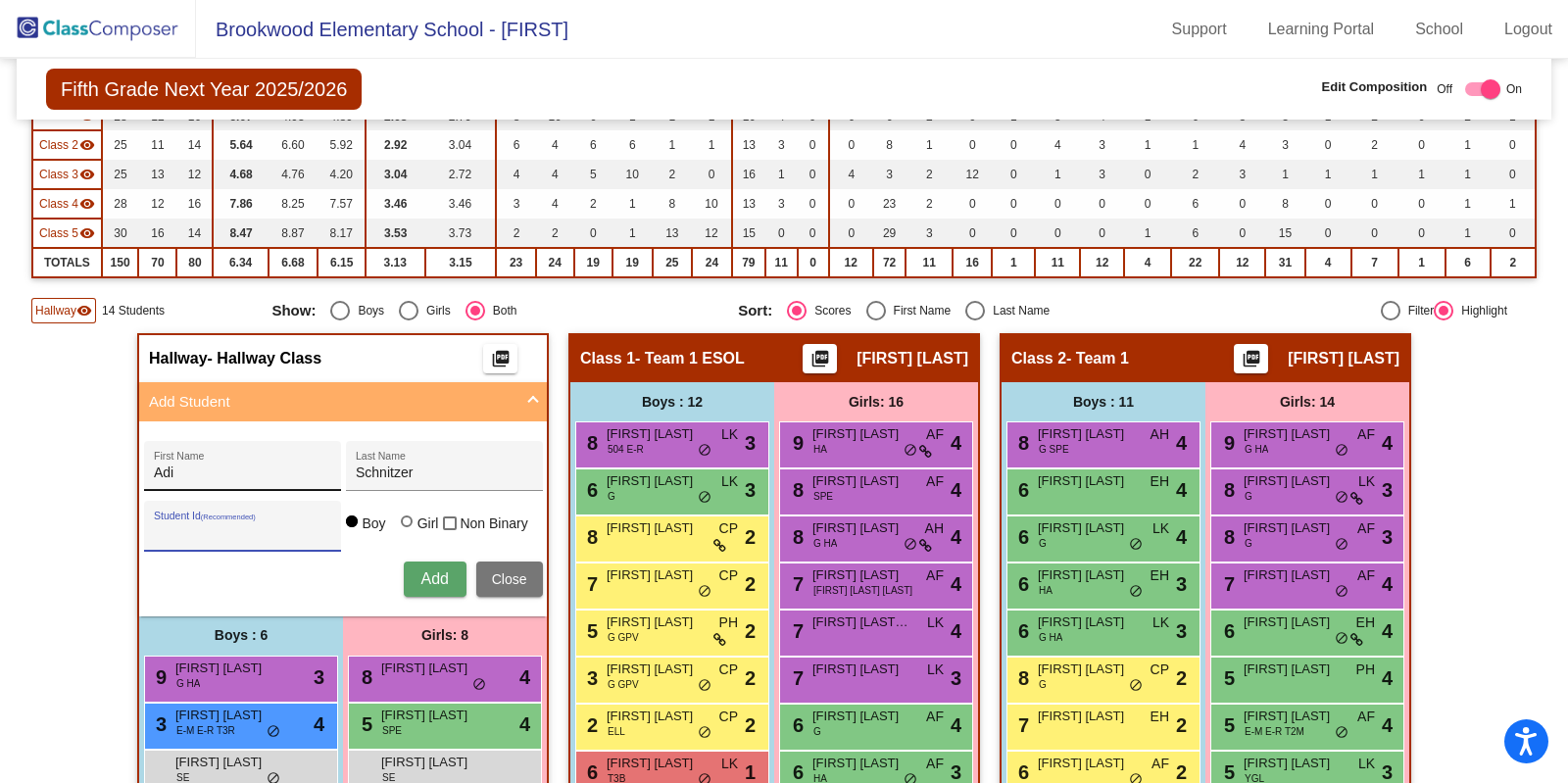 paste on "207172Grade" 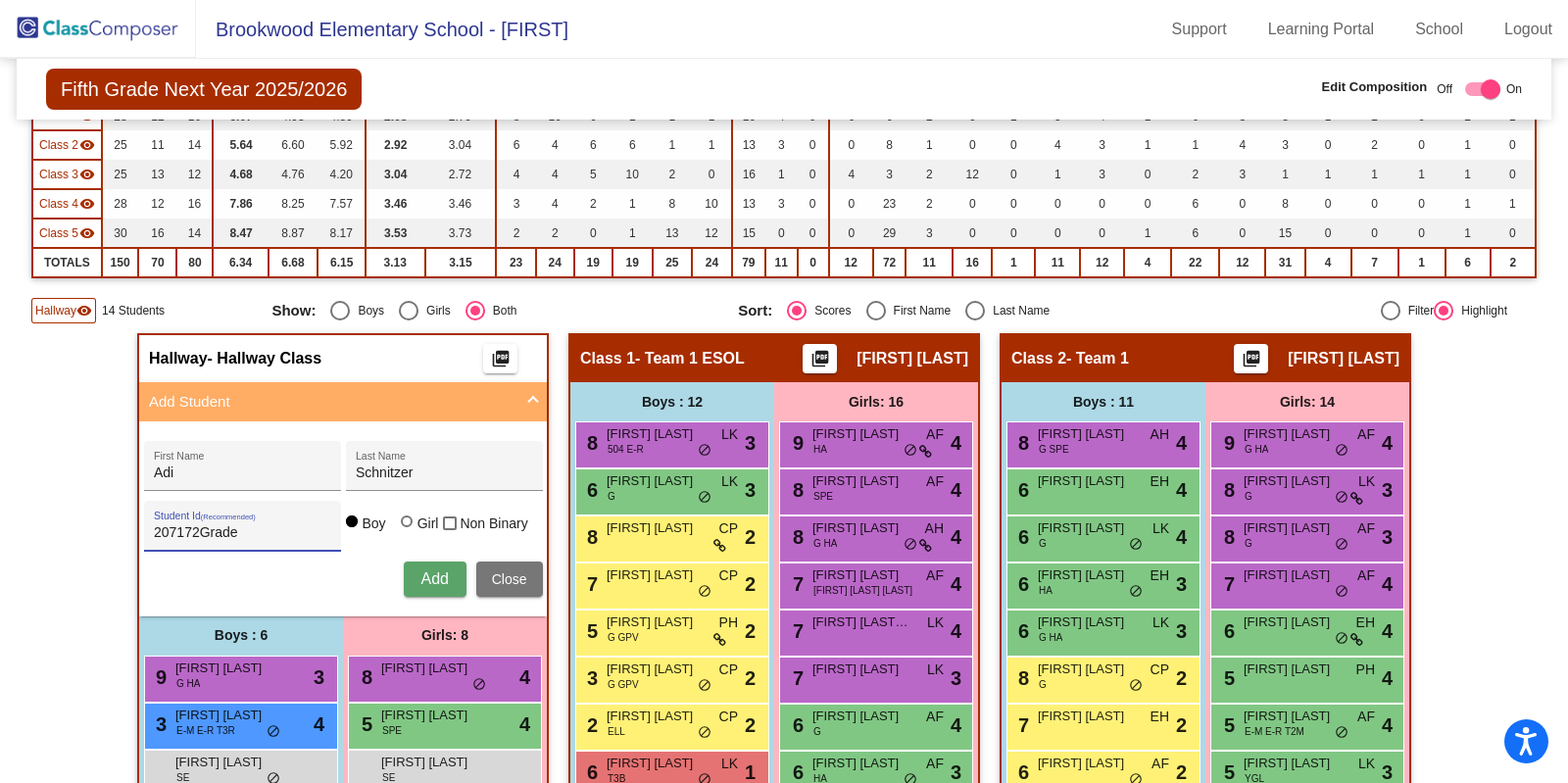 click on "207172Grade" at bounding box center (242, 533) 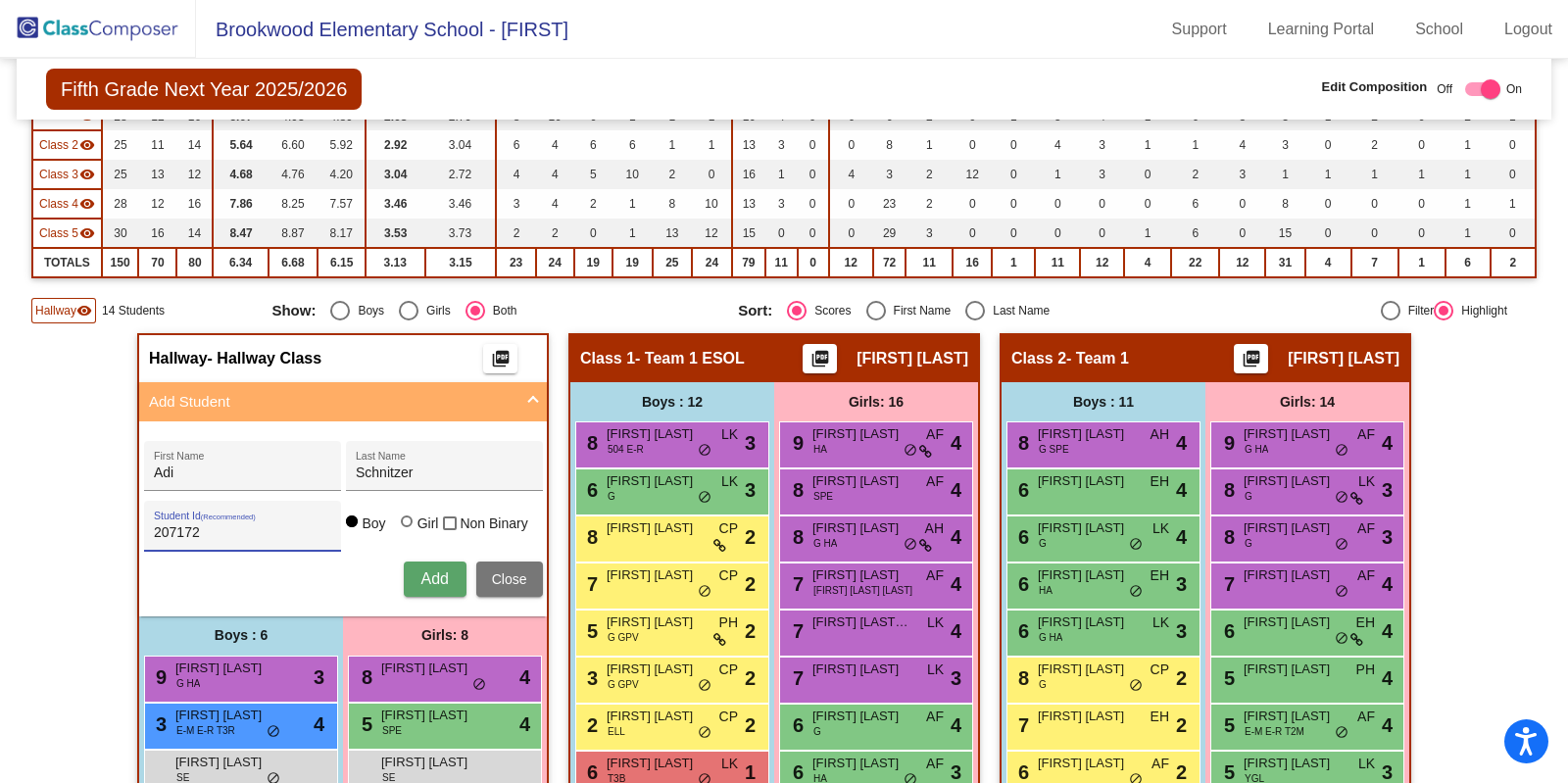 type on "207172" 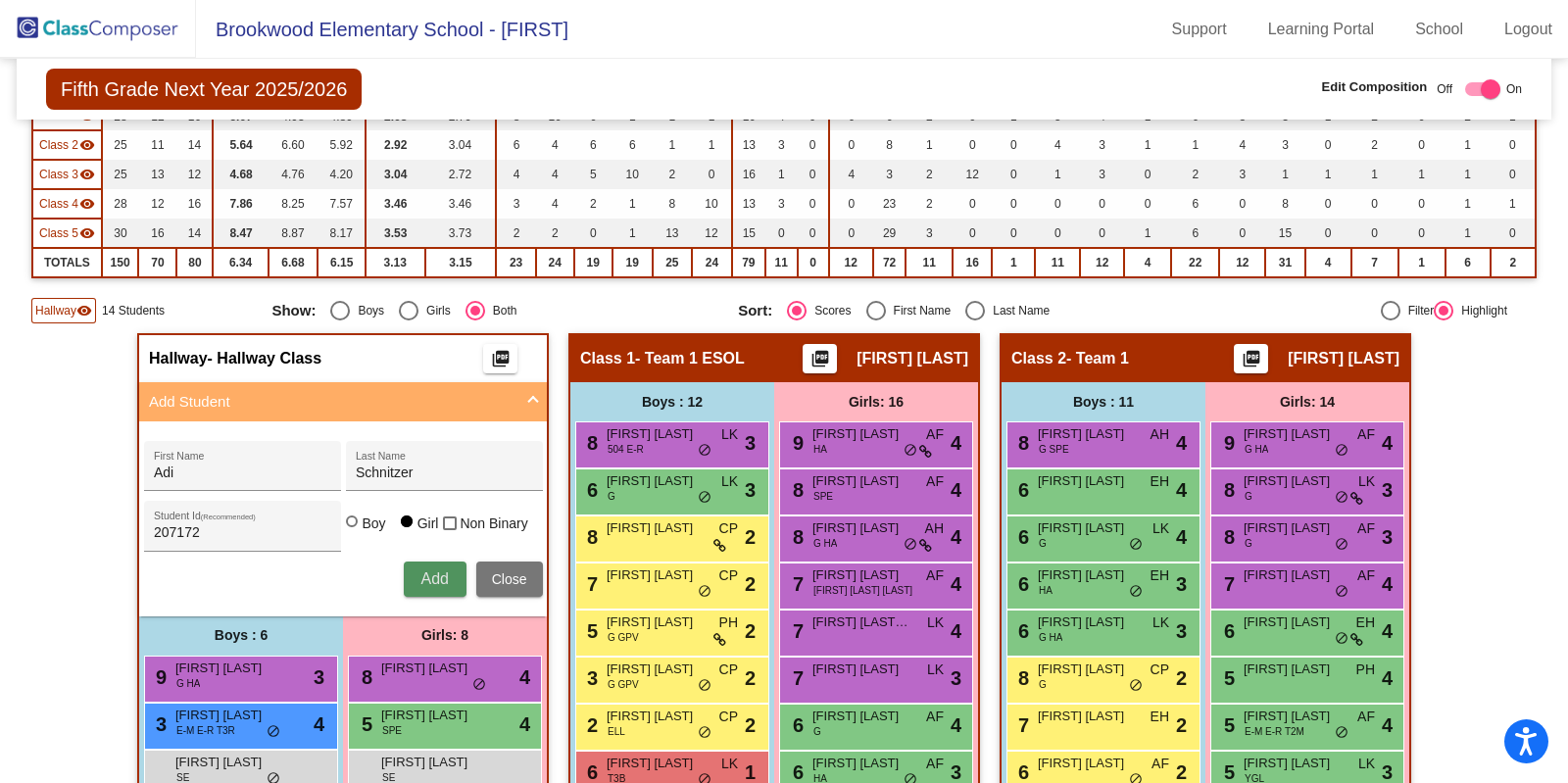 click on "Add" at bounding box center (434, 578) 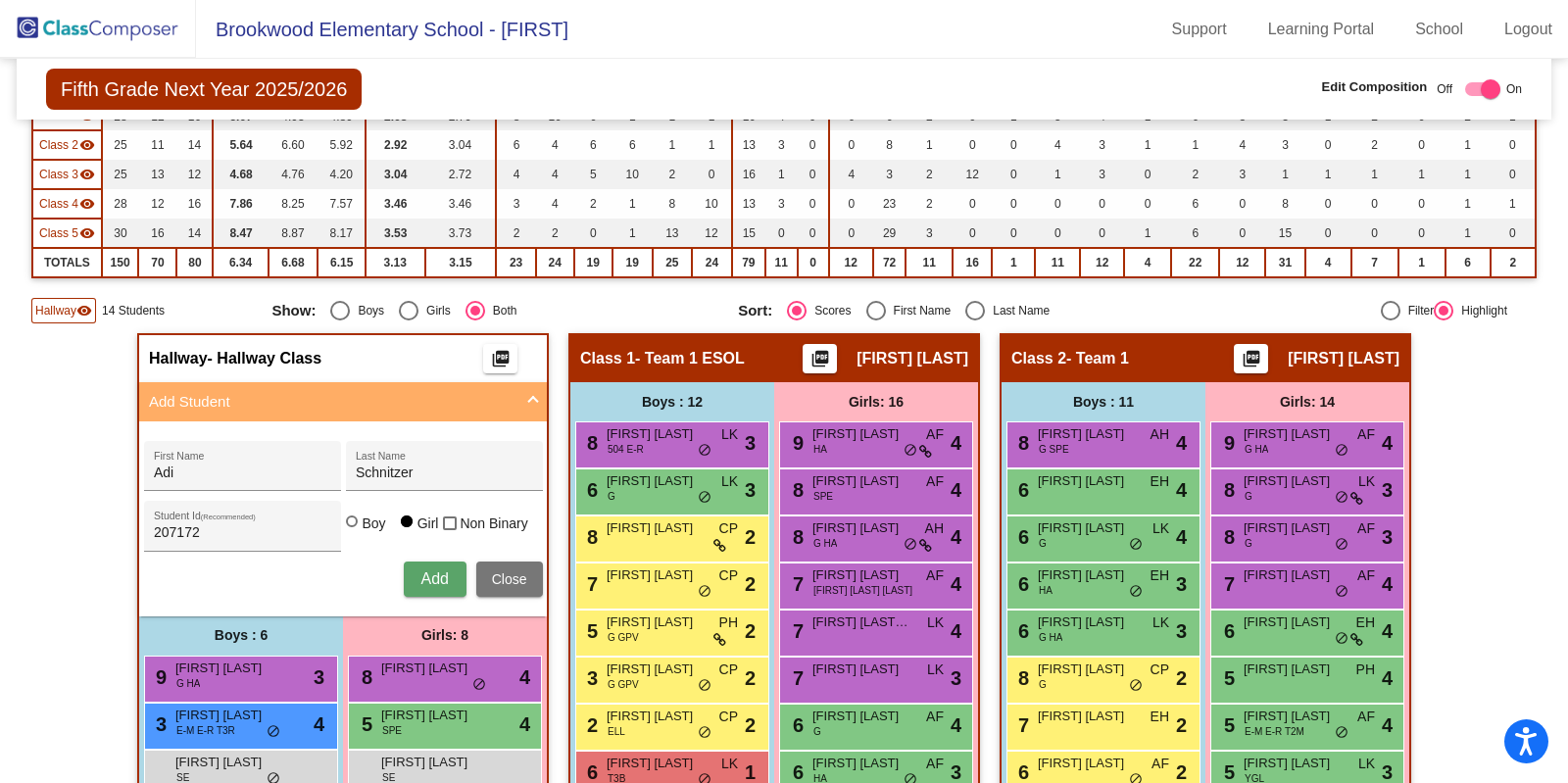 type 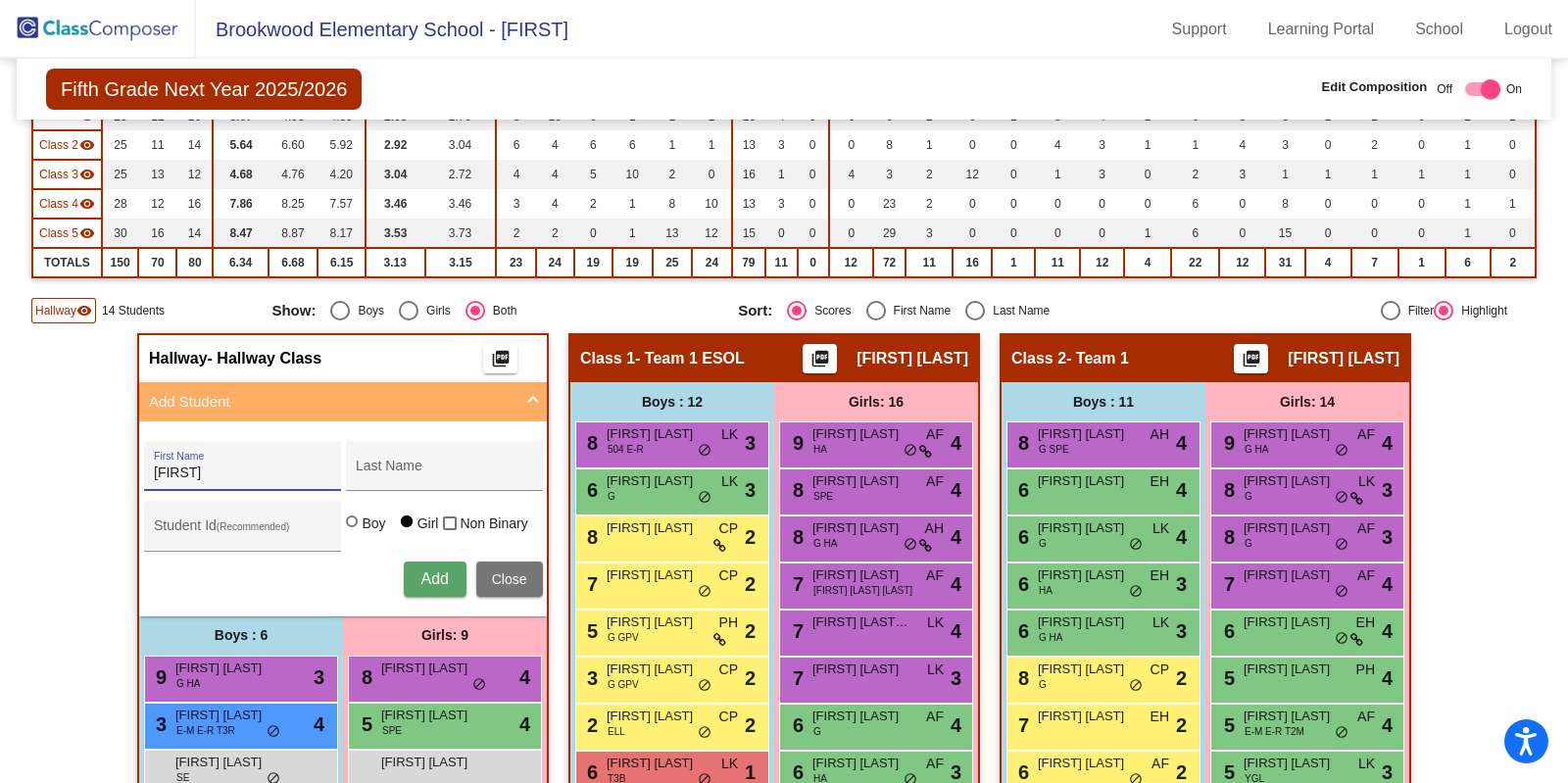 type on "Nihan" 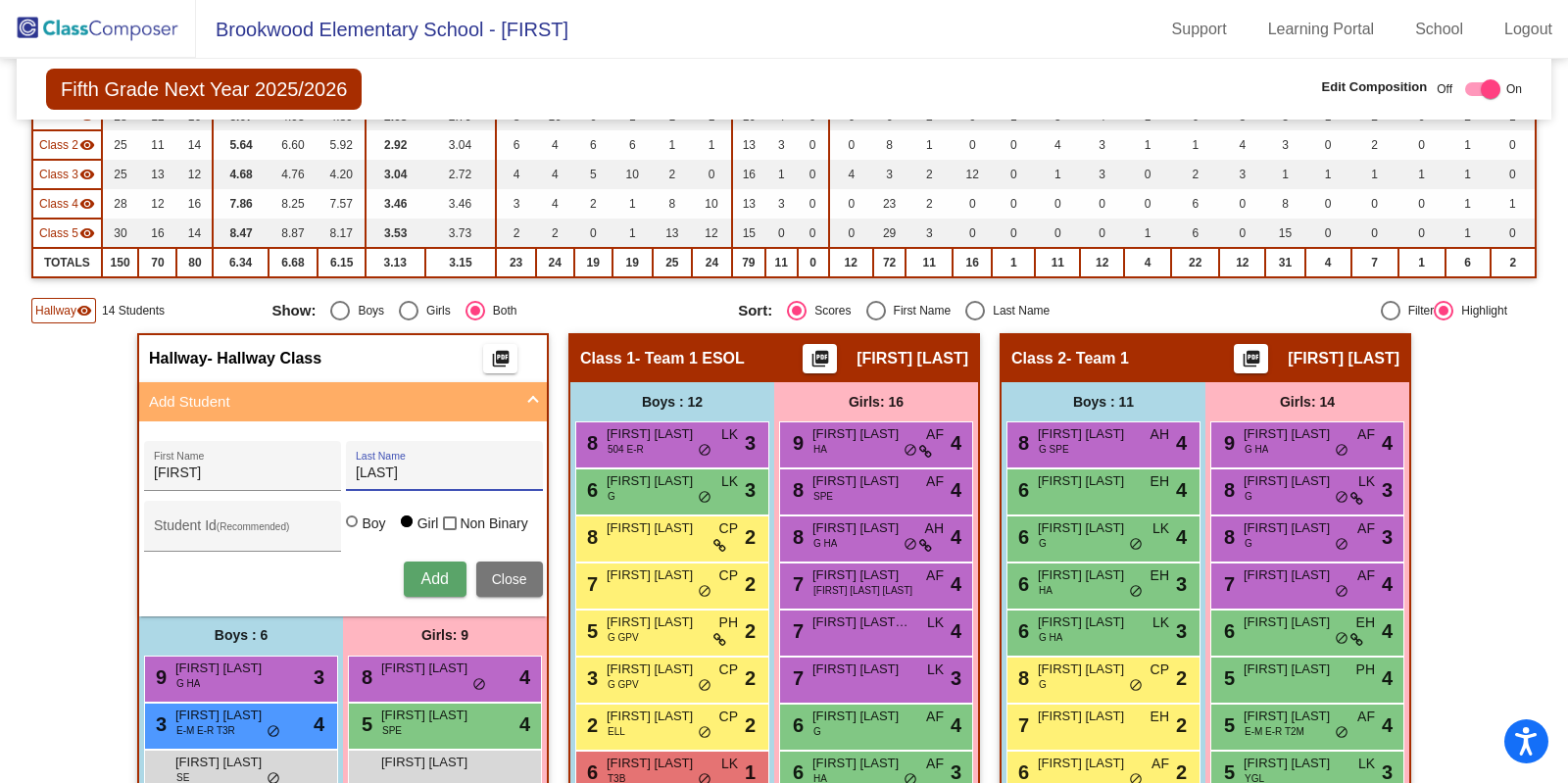 type on "Pinnameneni" 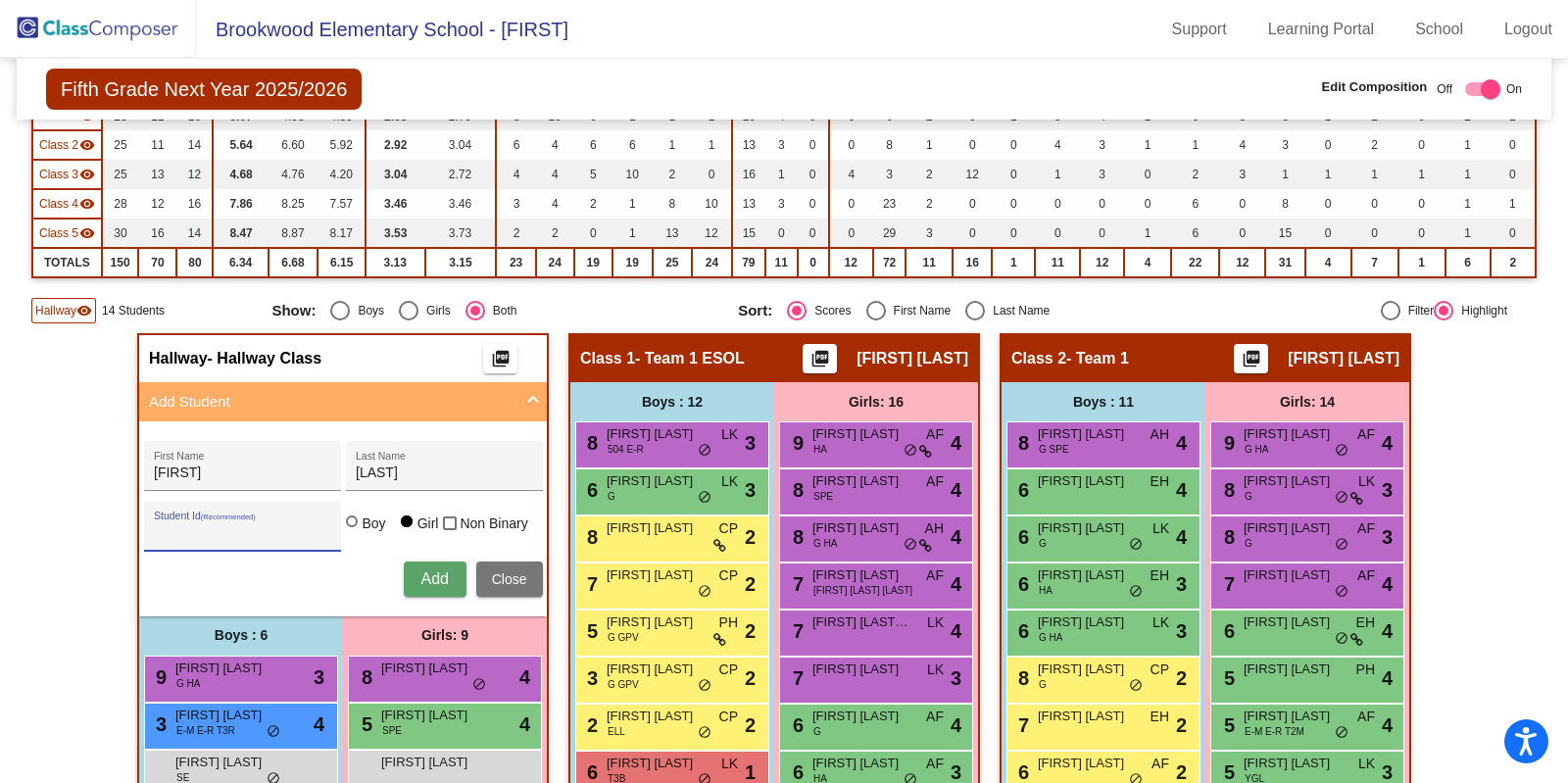 click on "Student Id  (Recommended)" at bounding box center [242, 533] 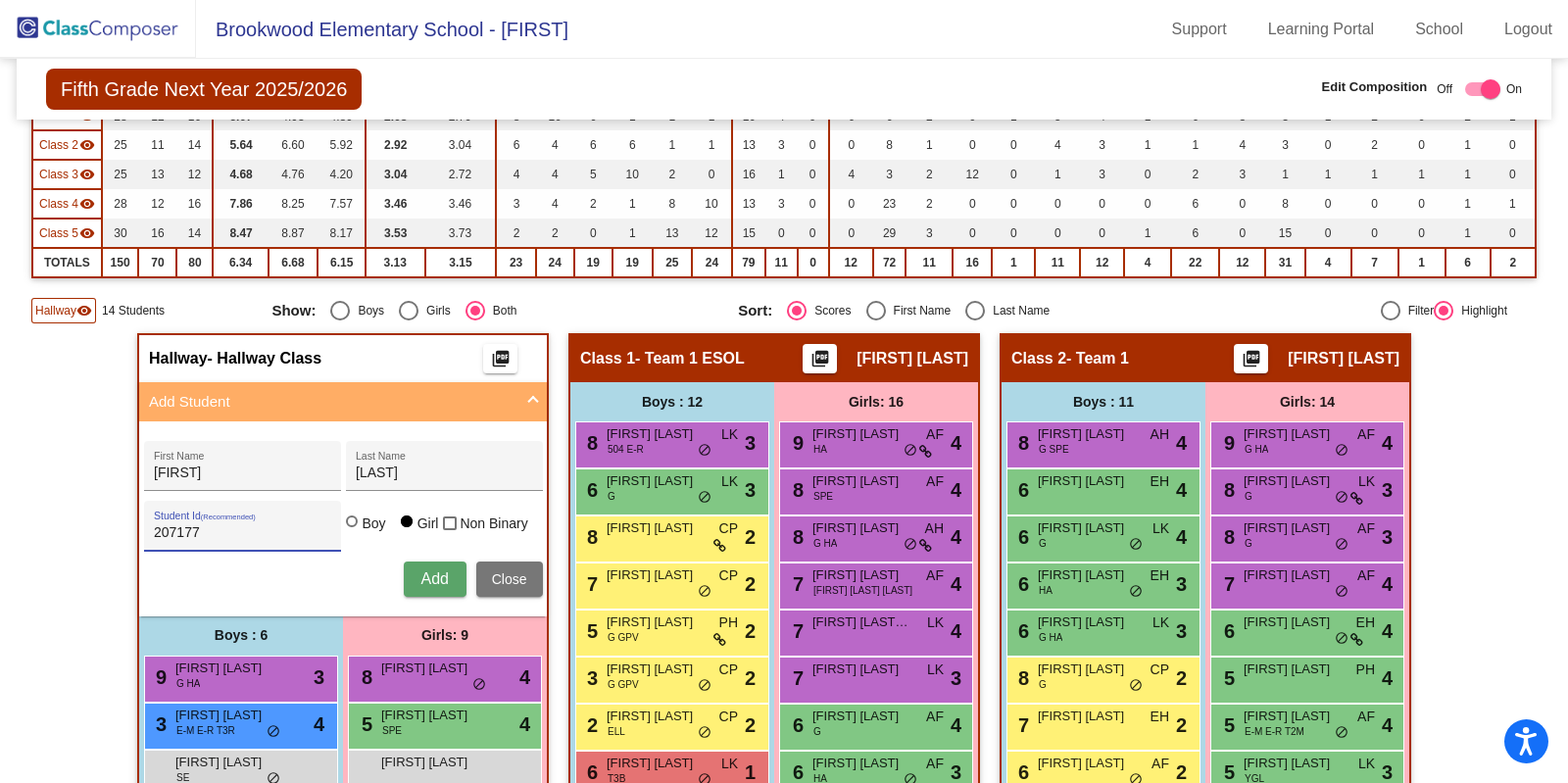 type on "207177" 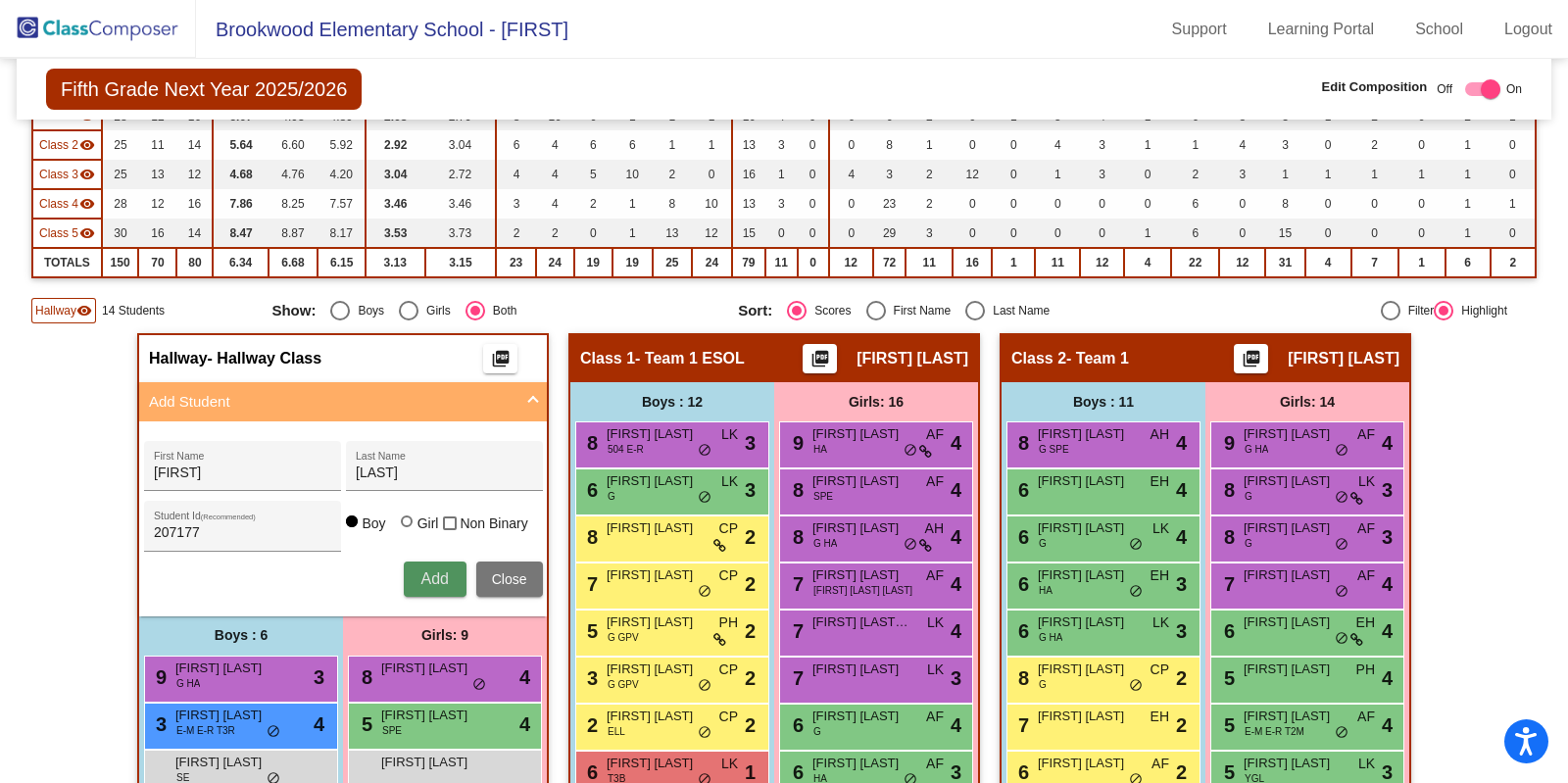 click on "Add" at bounding box center (434, 578) 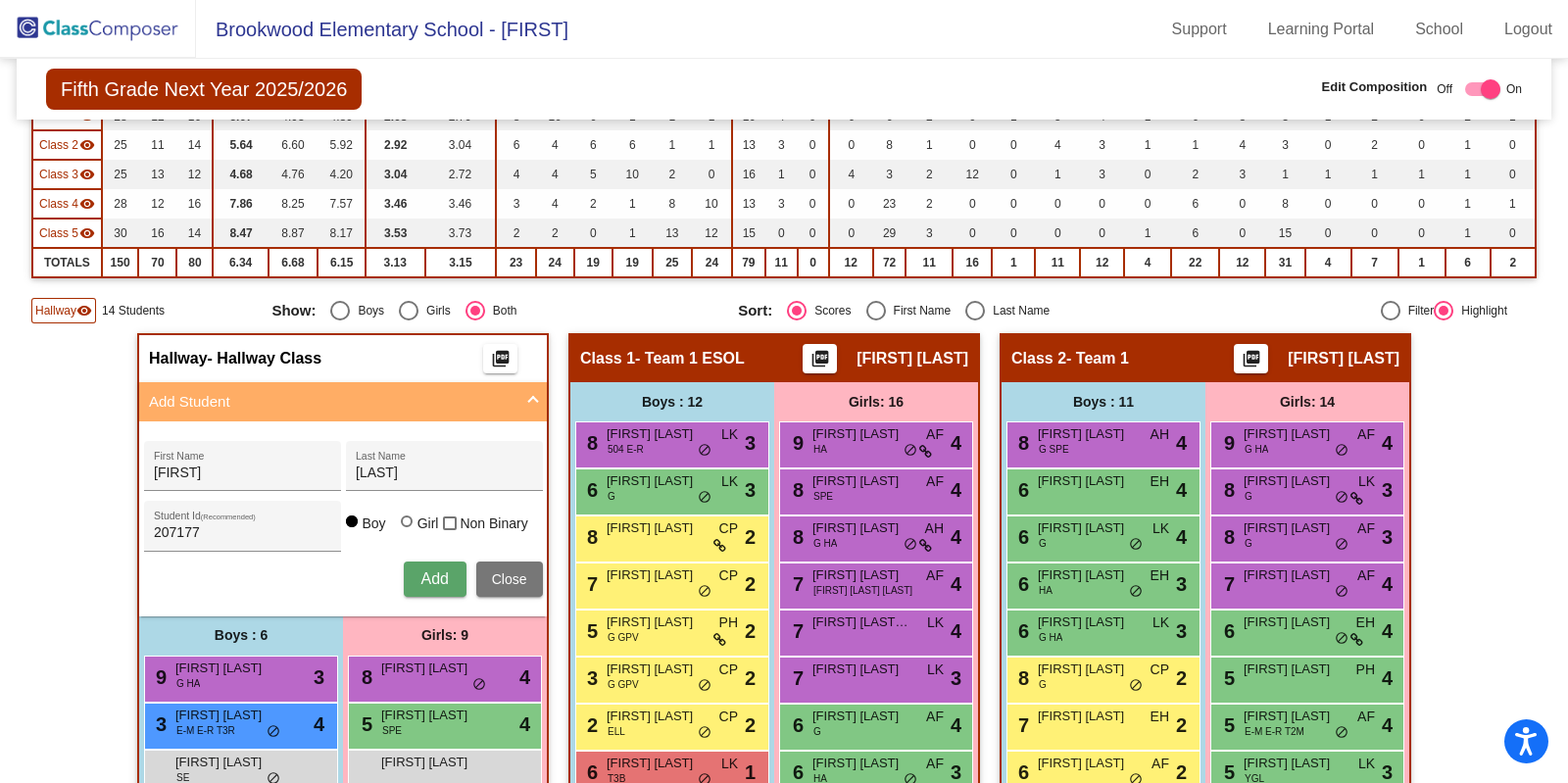 type 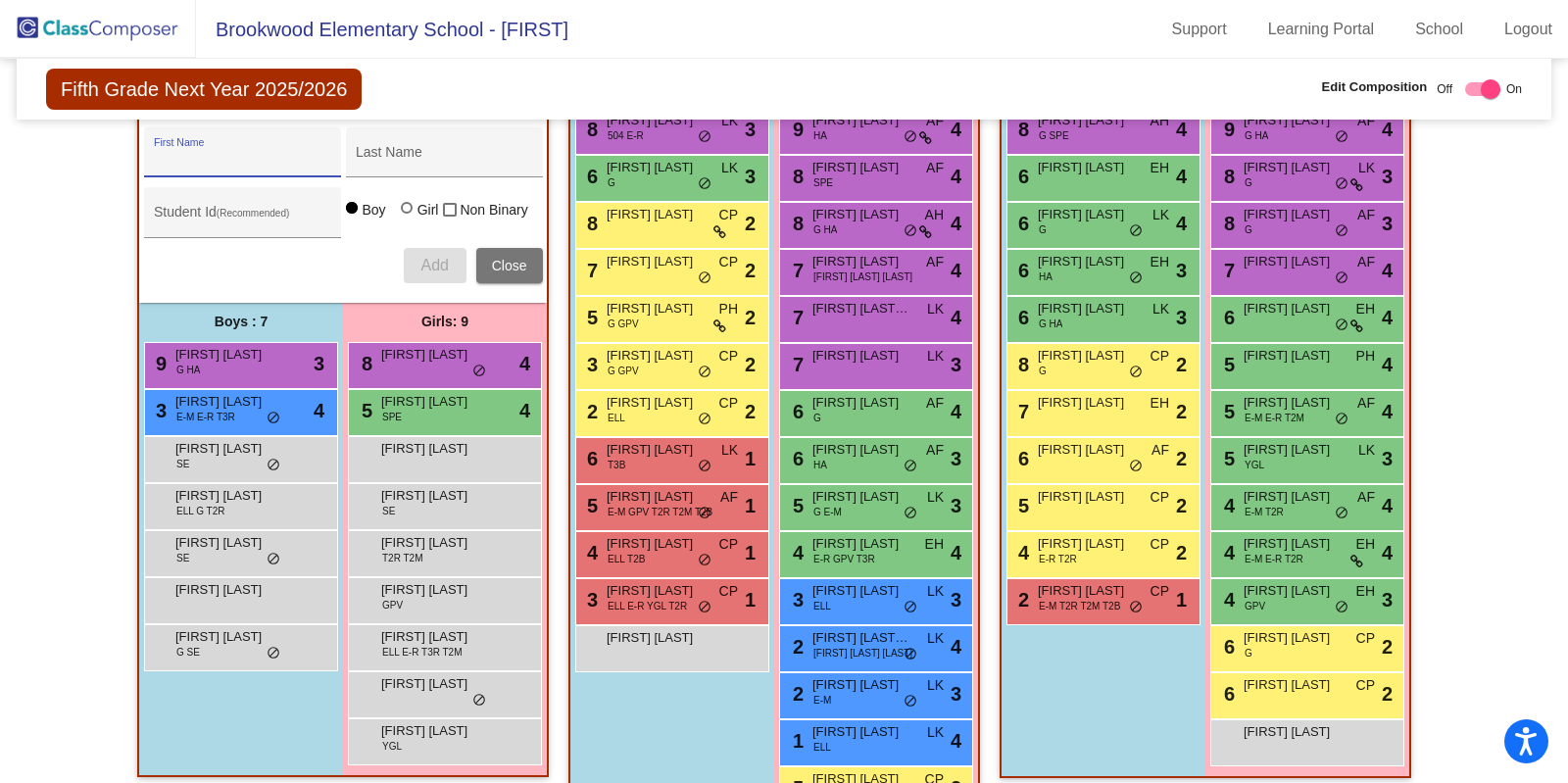 scroll, scrollTop: 612, scrollLeft: 0, axis: vertical 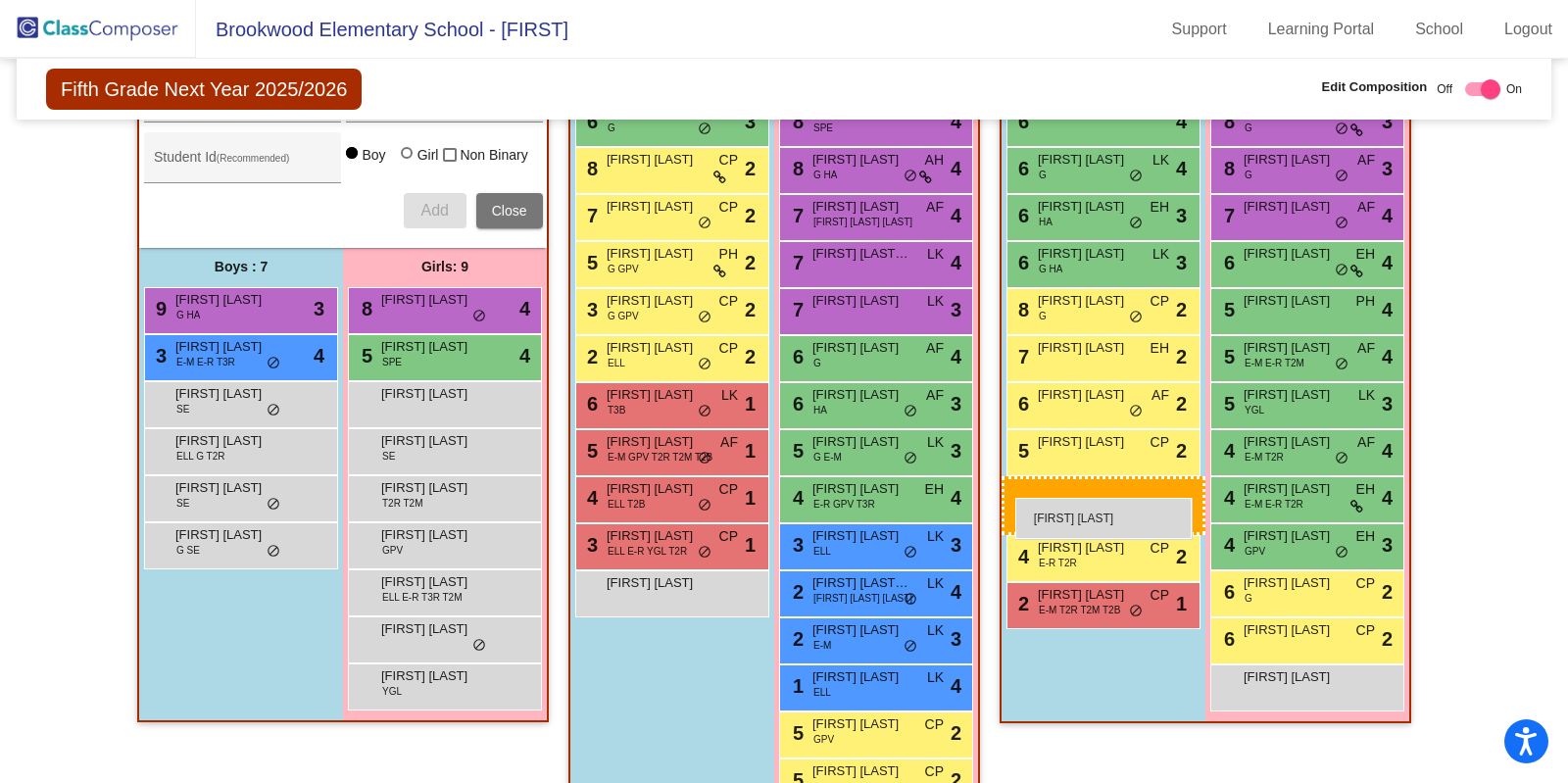 drag, startPoint x: 220, startPoint y: 540, endPoint x: 1015, endPoint y: 498, distance: 796.10866 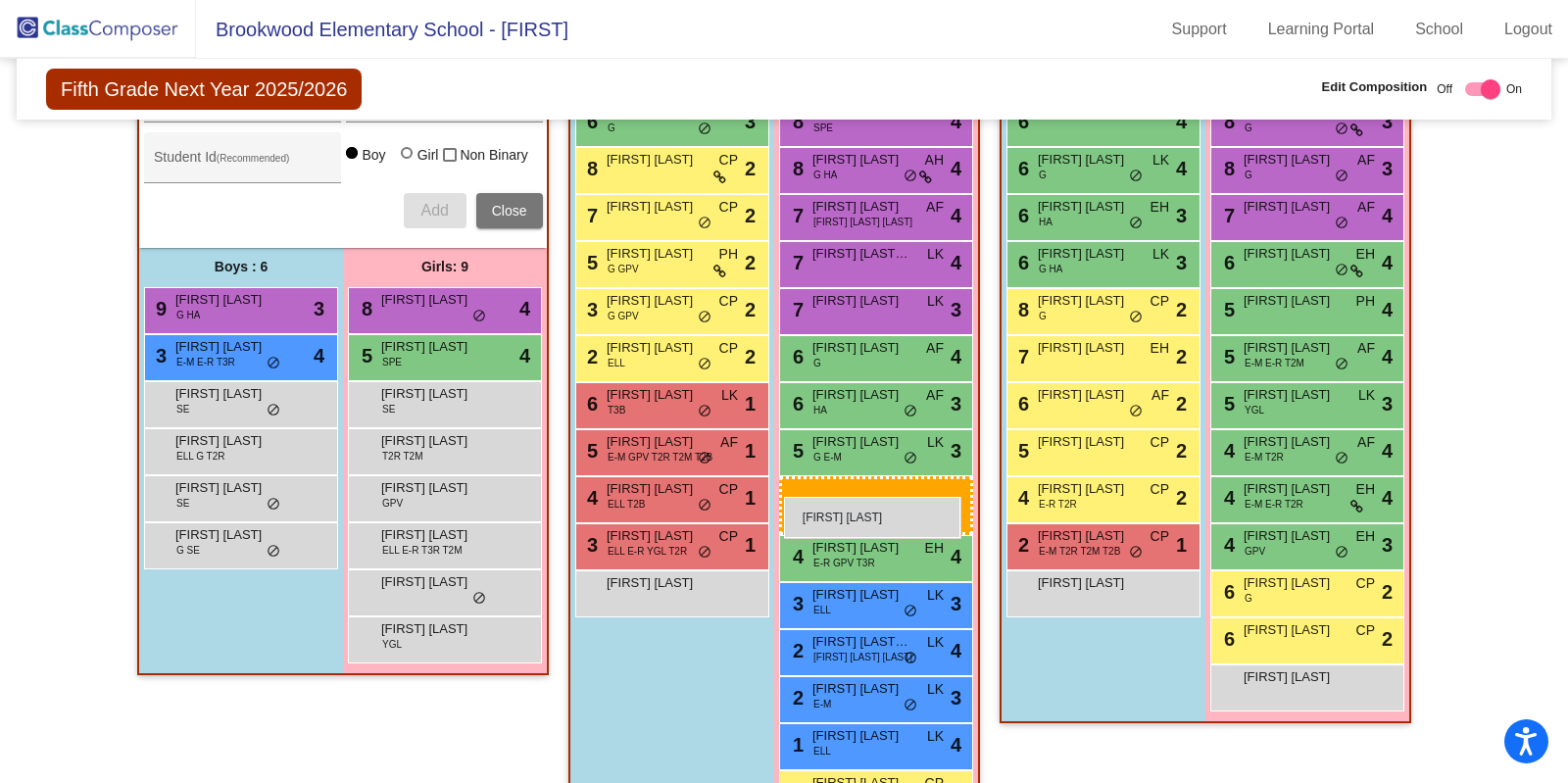 drag, startPoint x: 432, startPoint y: 398, endPoint x: 784, endPoint y: 497, distance: 365.65694 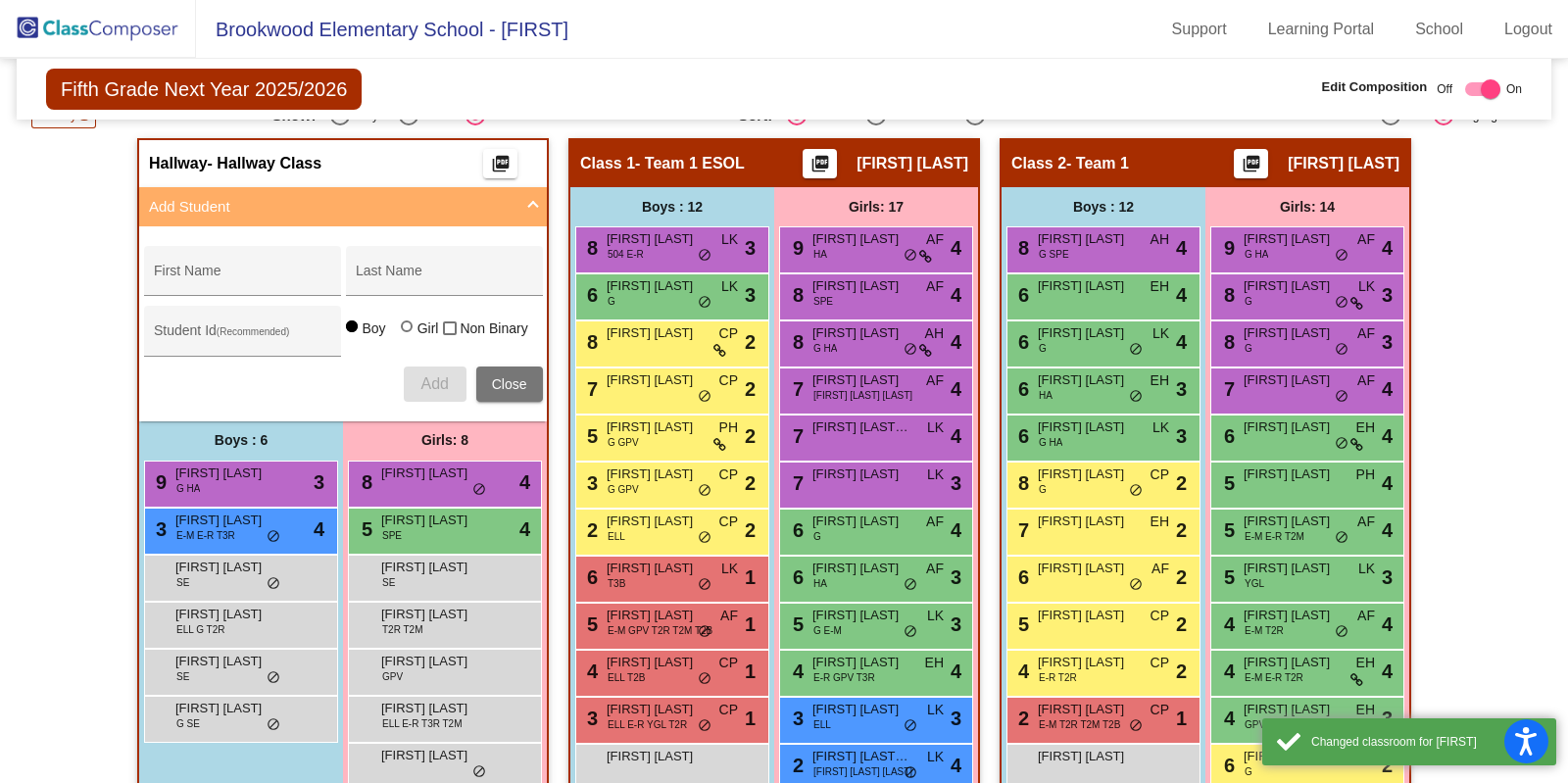 scroll, scrollTop: 244, scrollLeft: 0, axis: vertical 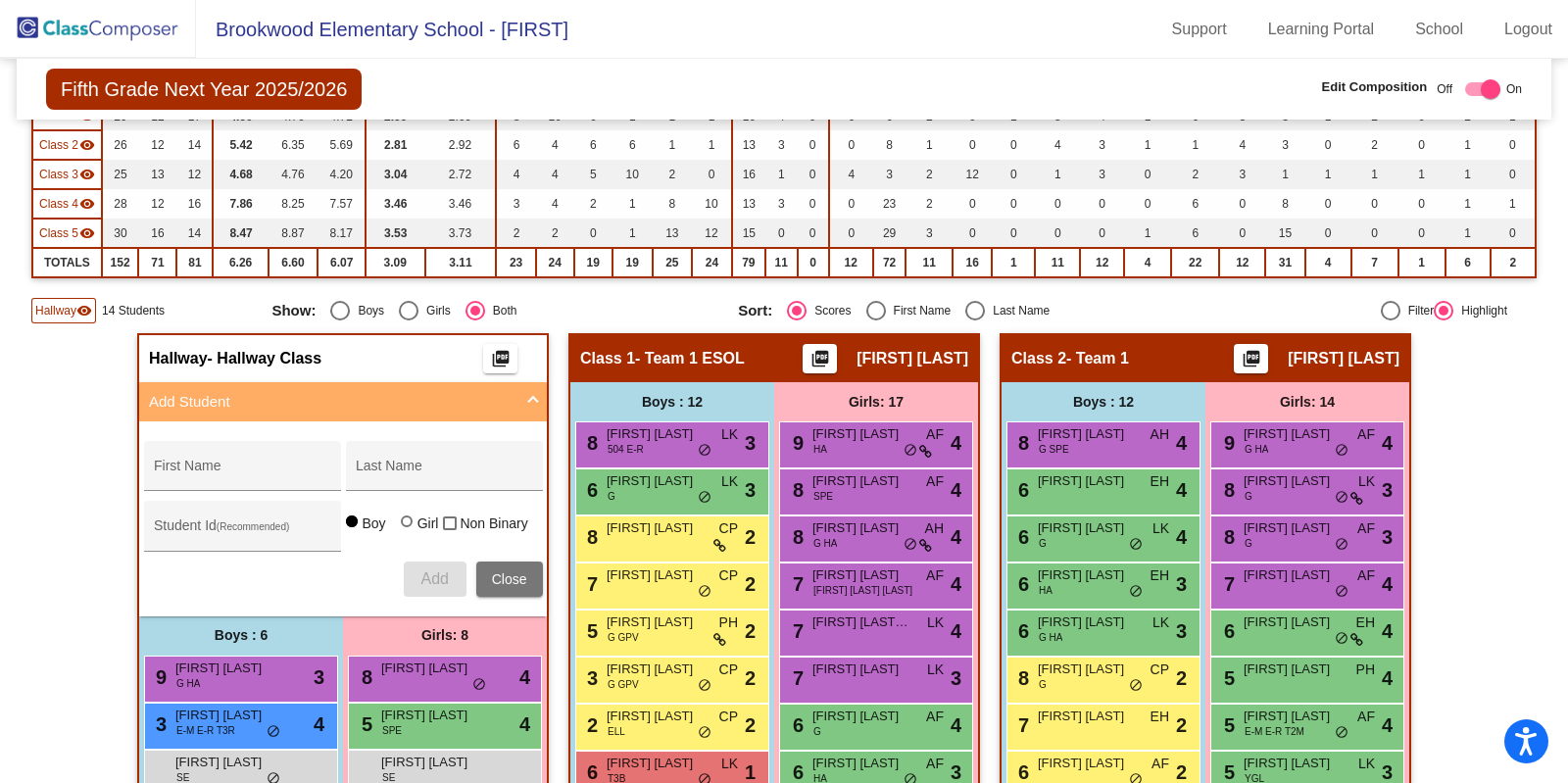 click 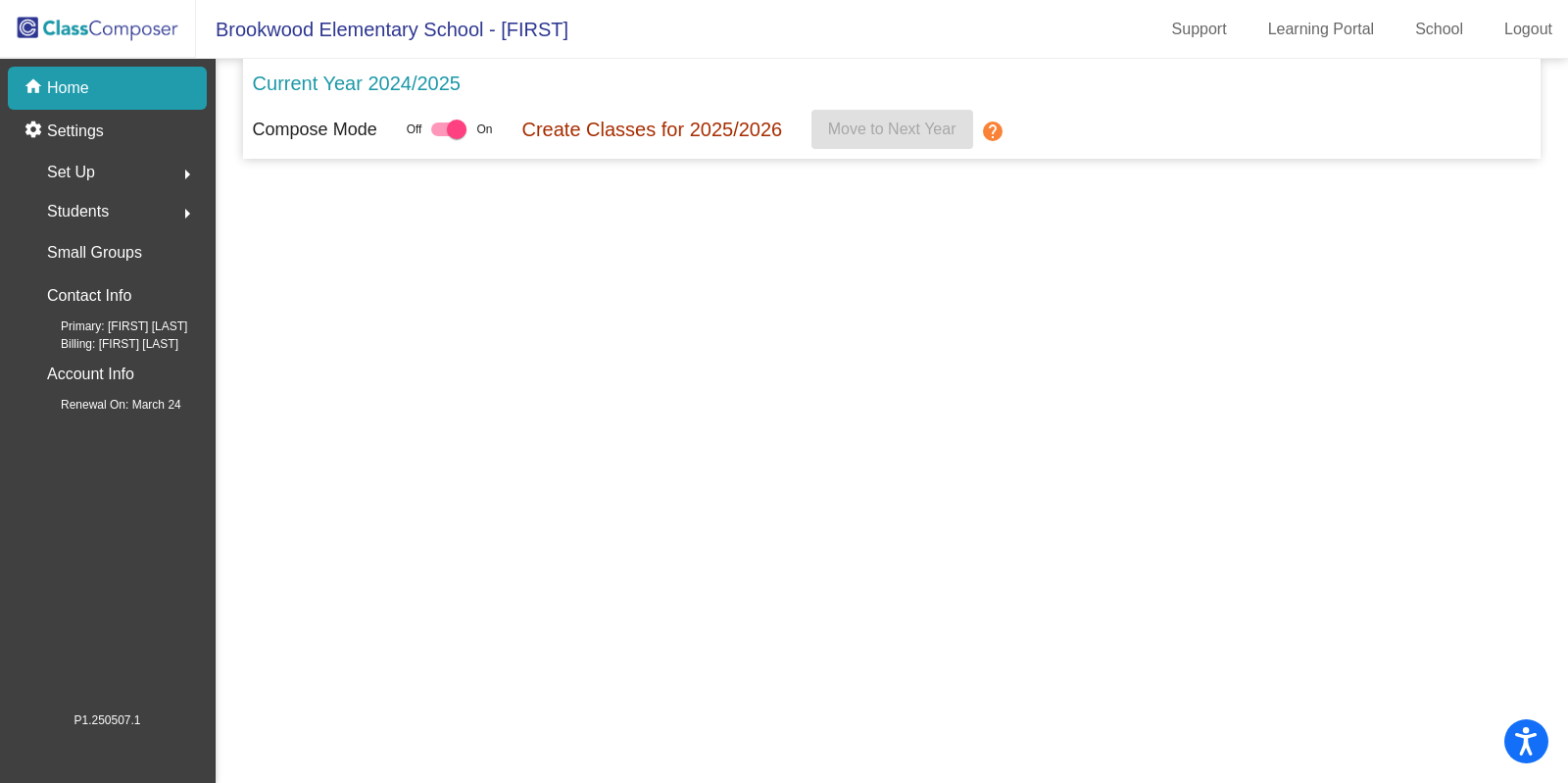 scroll, scrollTop: 0, scrollLeft: 0, axis: both 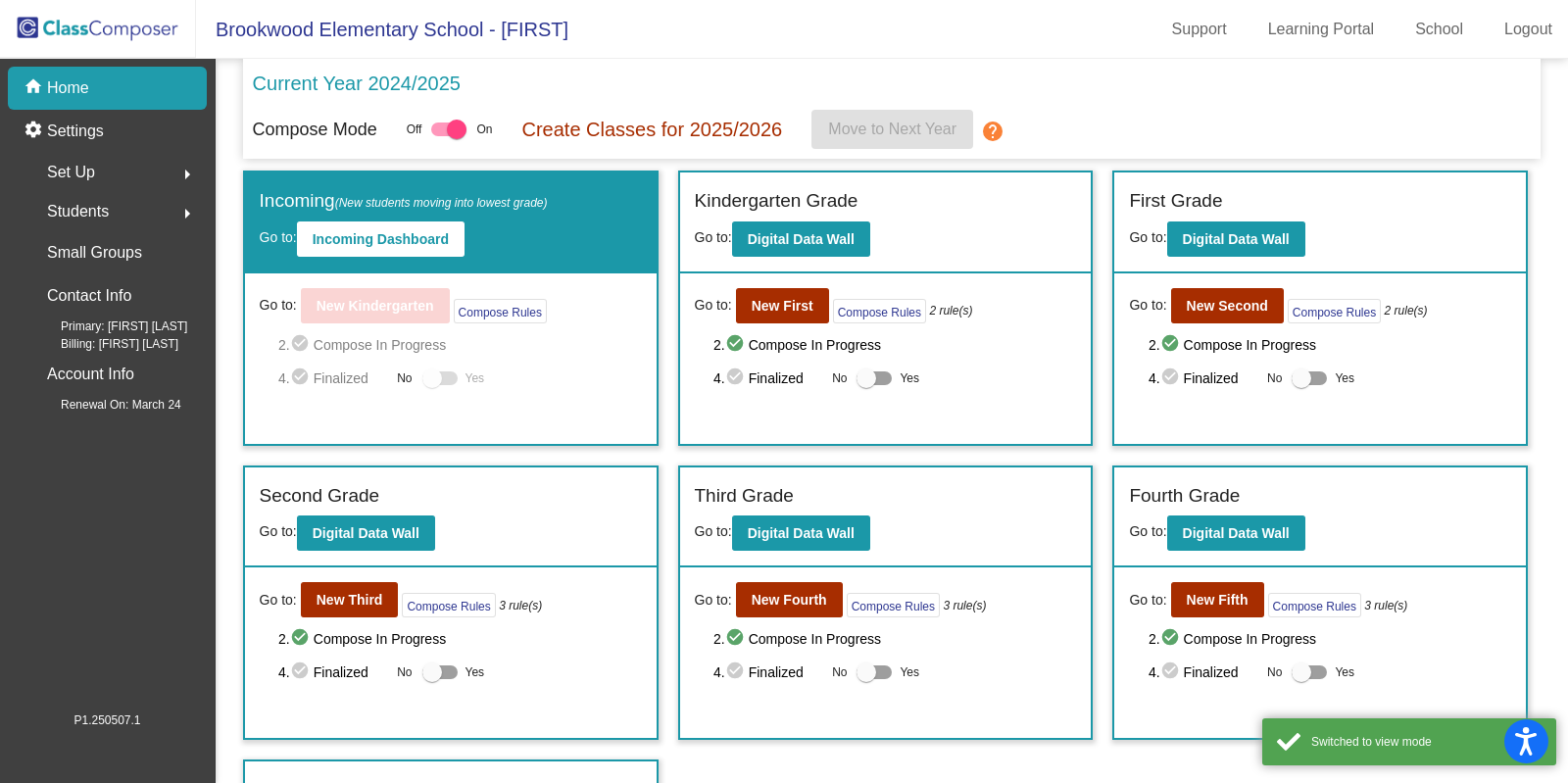 click 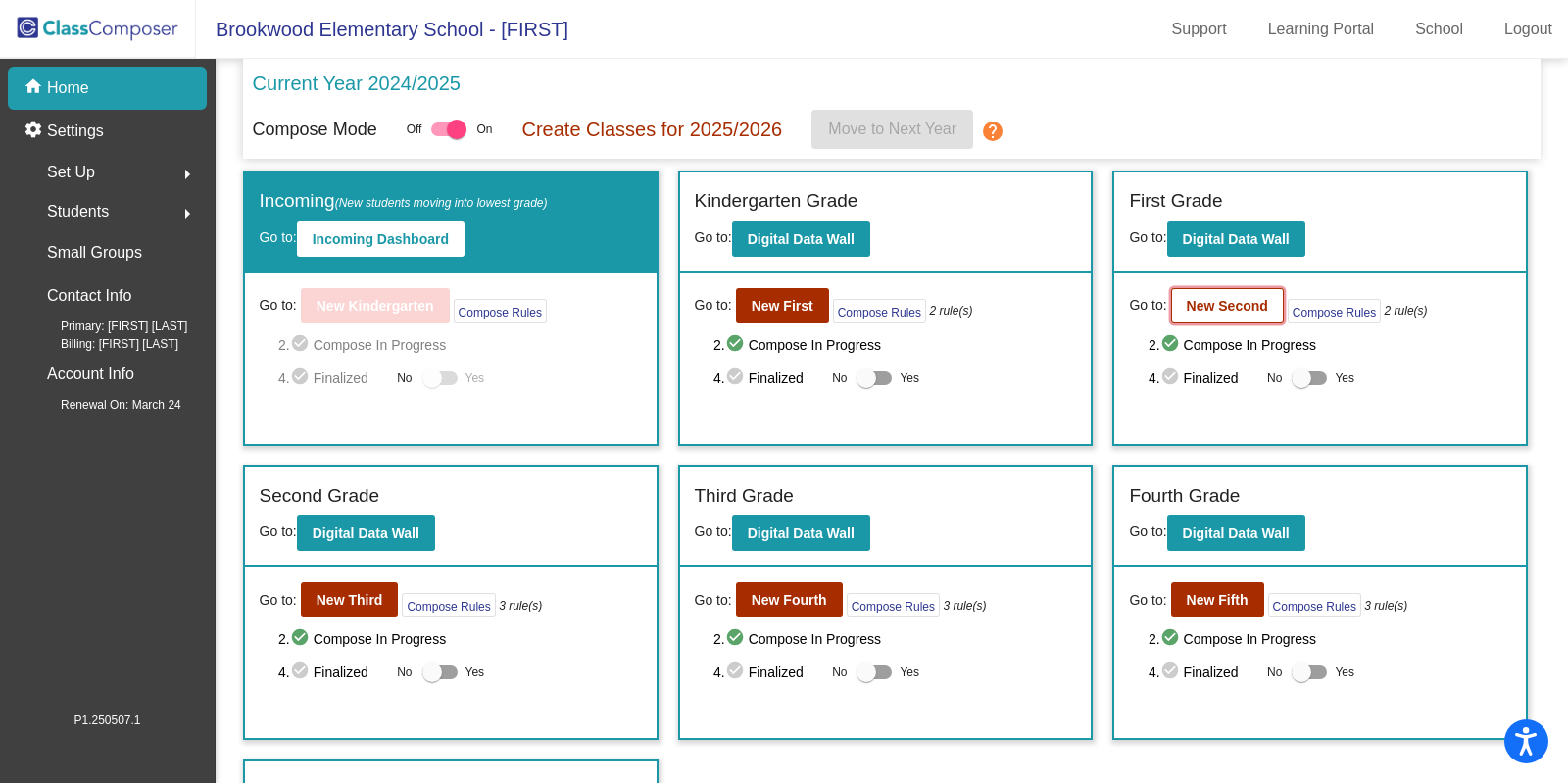 click on "New Second" 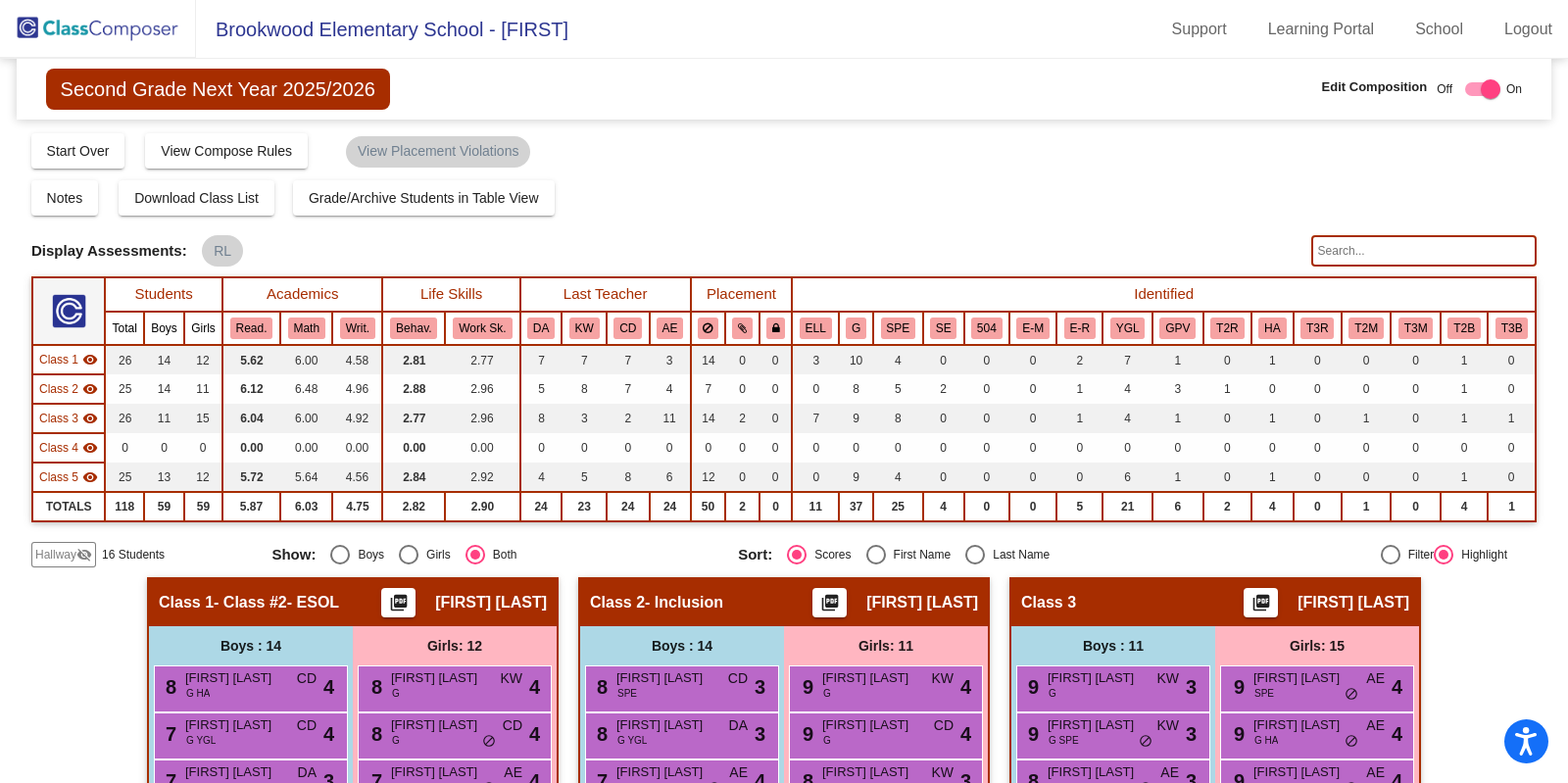 click on "Hallway   visibility_off" 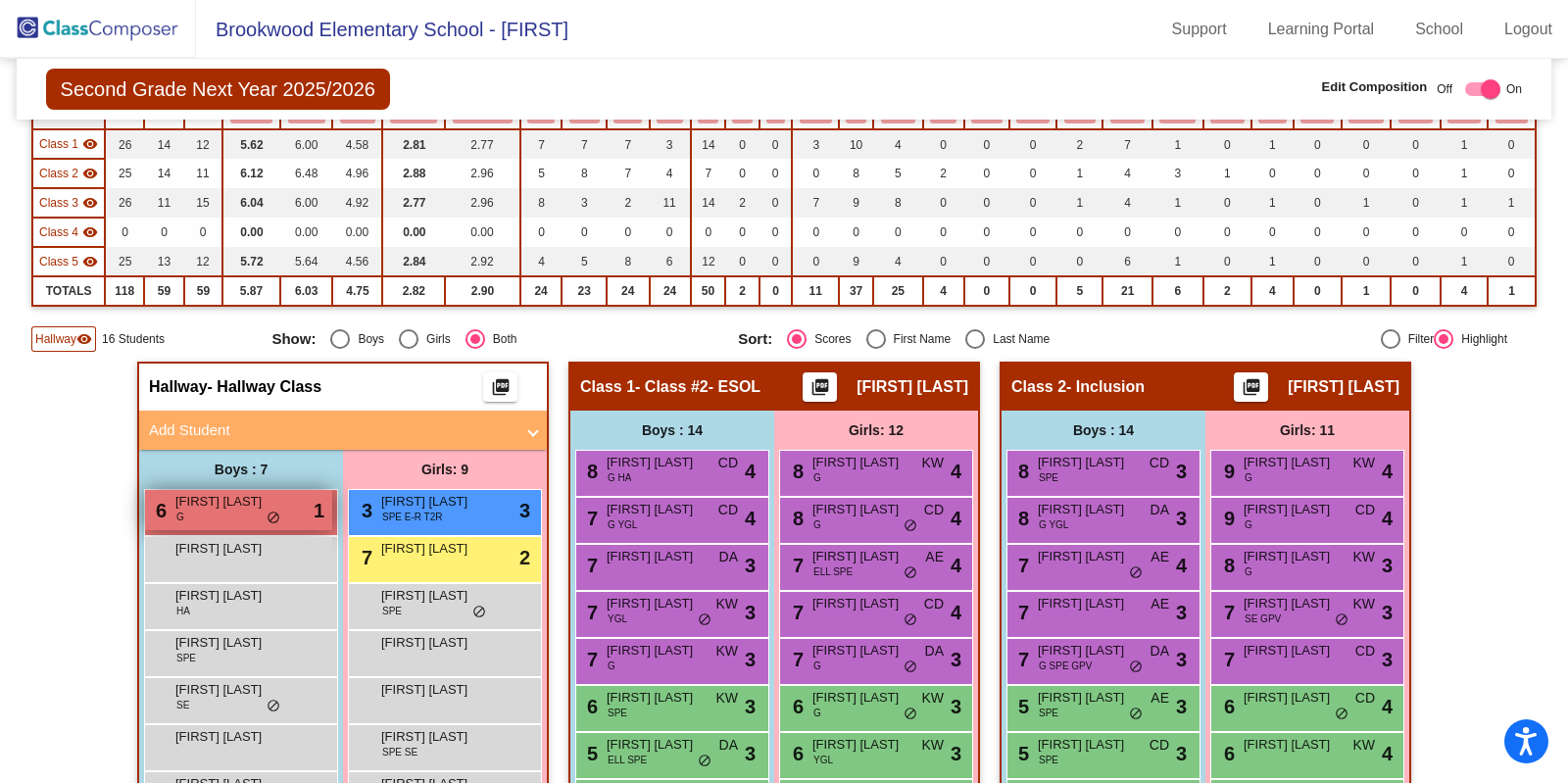 scroll, scrollTop: 244, scrollLeft: 0, axis: vertical 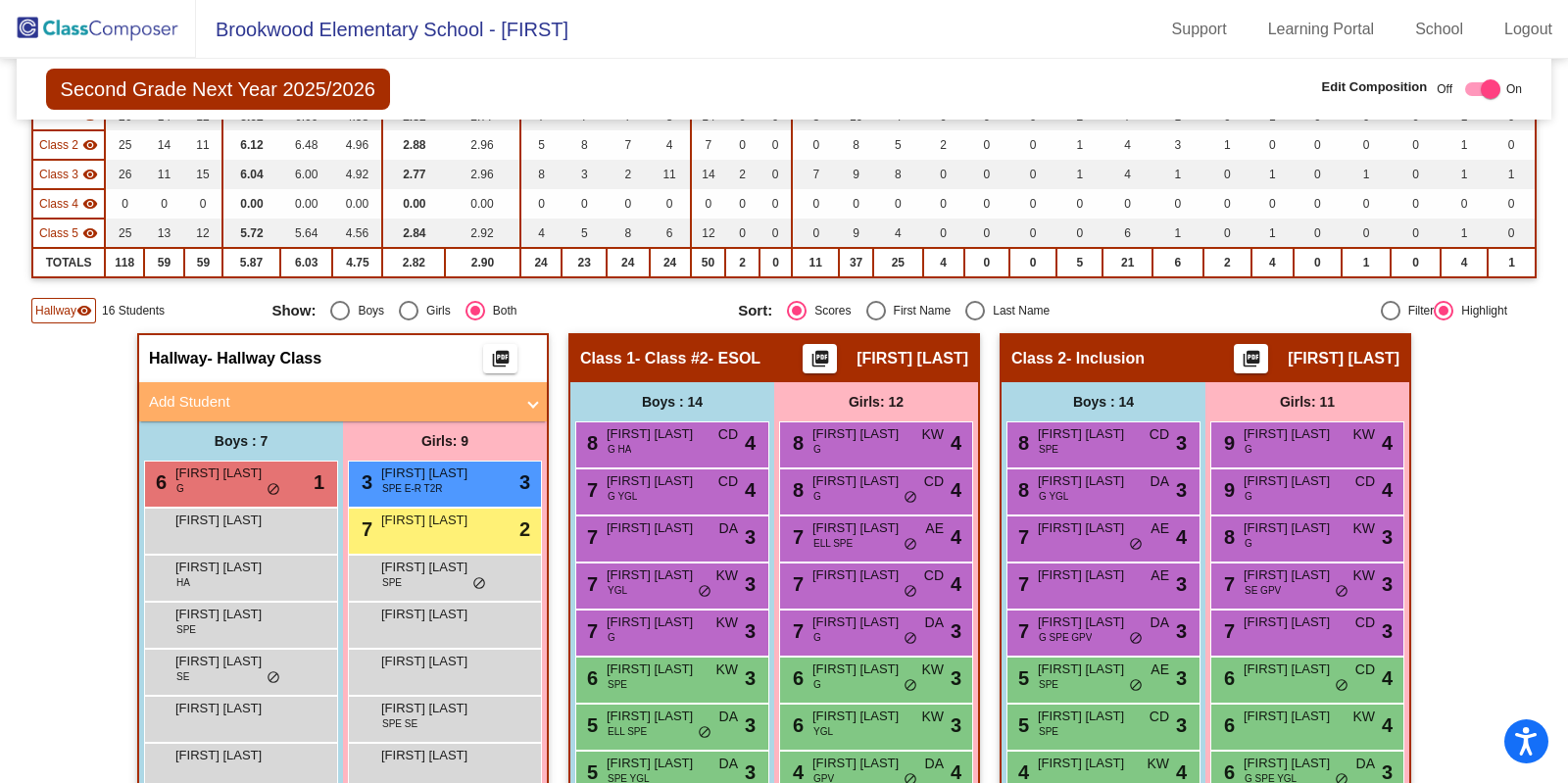click on "Add Student" at bounding box center [331, 402] 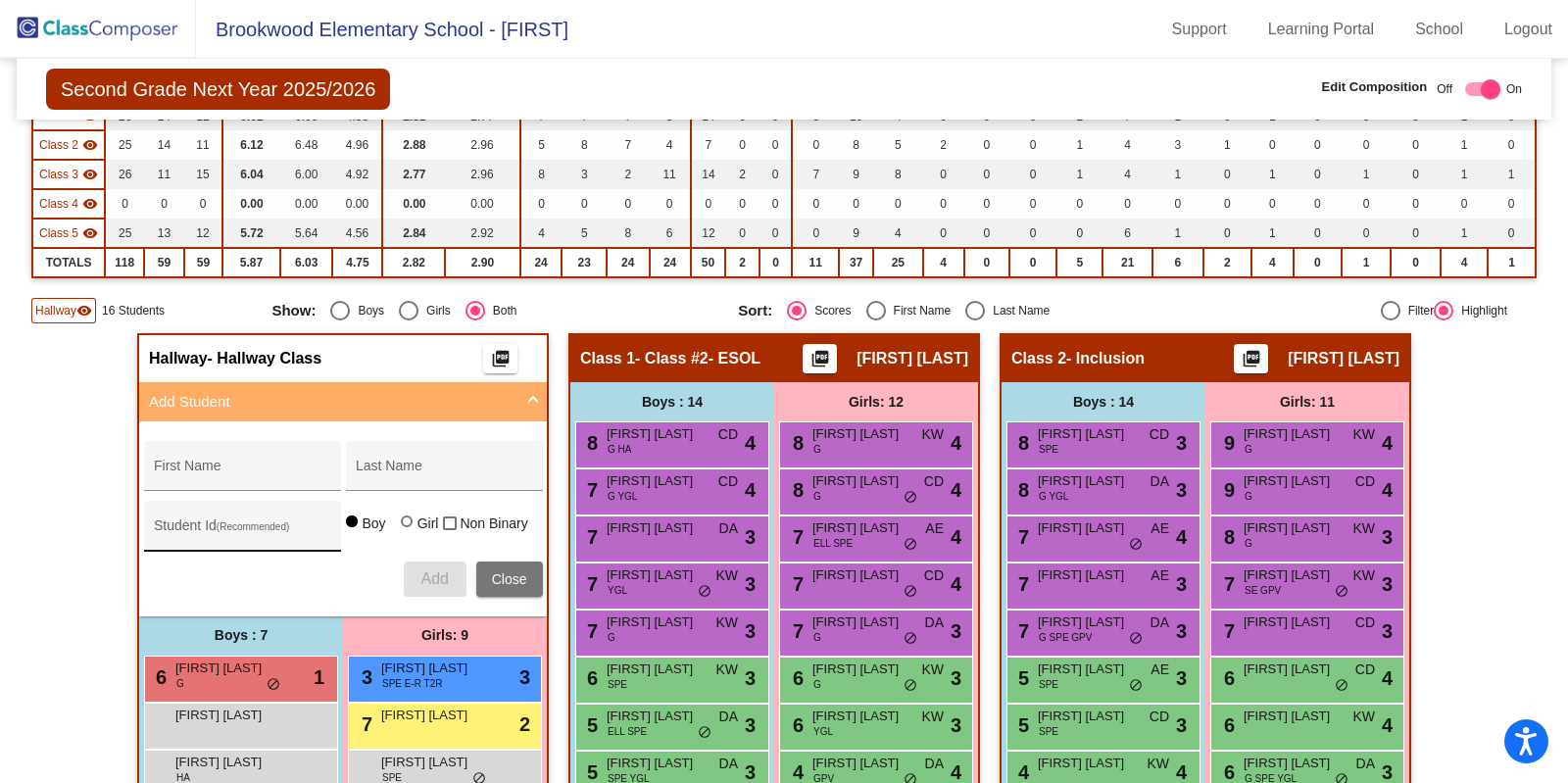 click on "Student Id  (Recommended)" at bounding box center [242, 533] 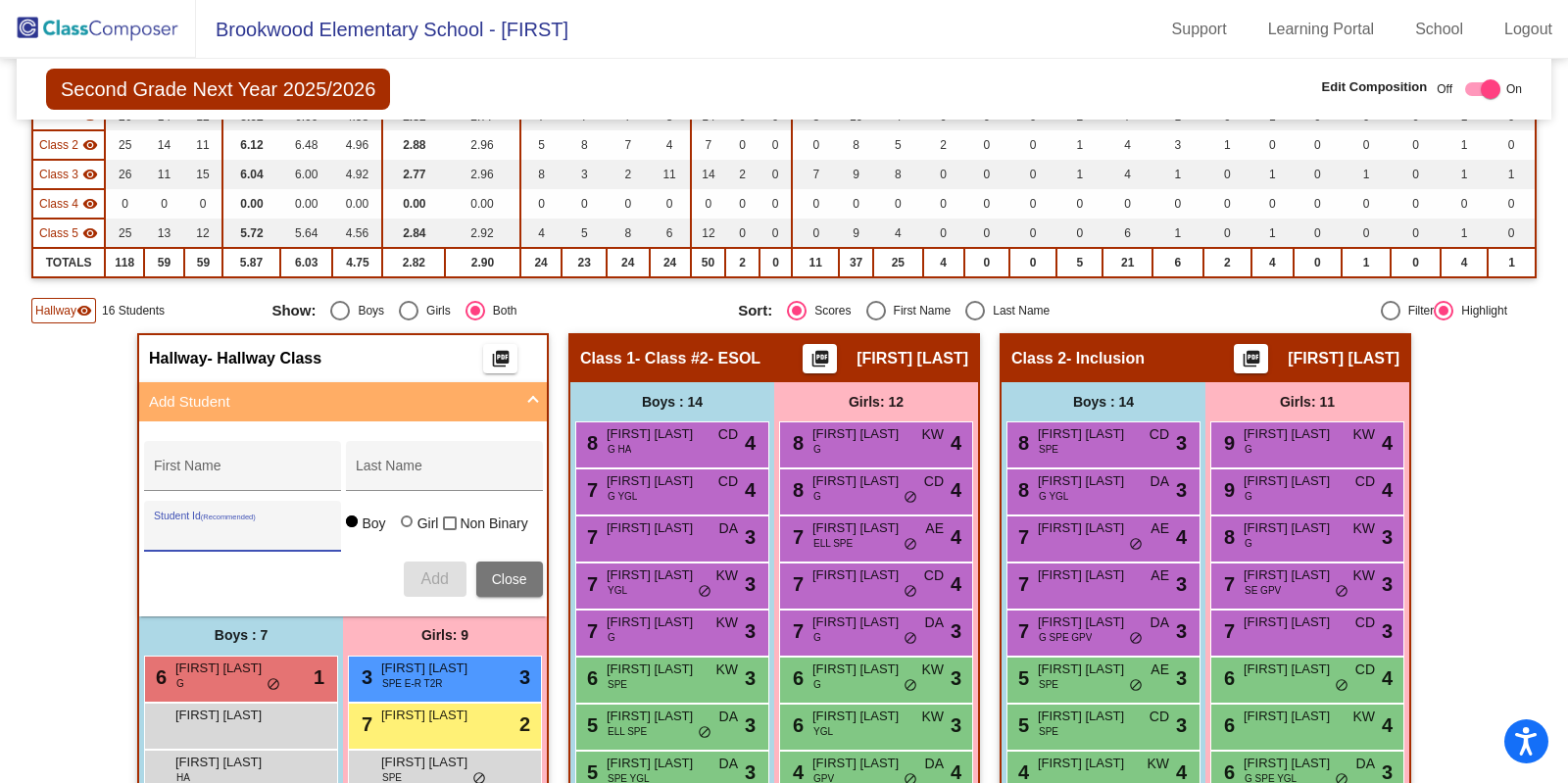 paste on "207083" 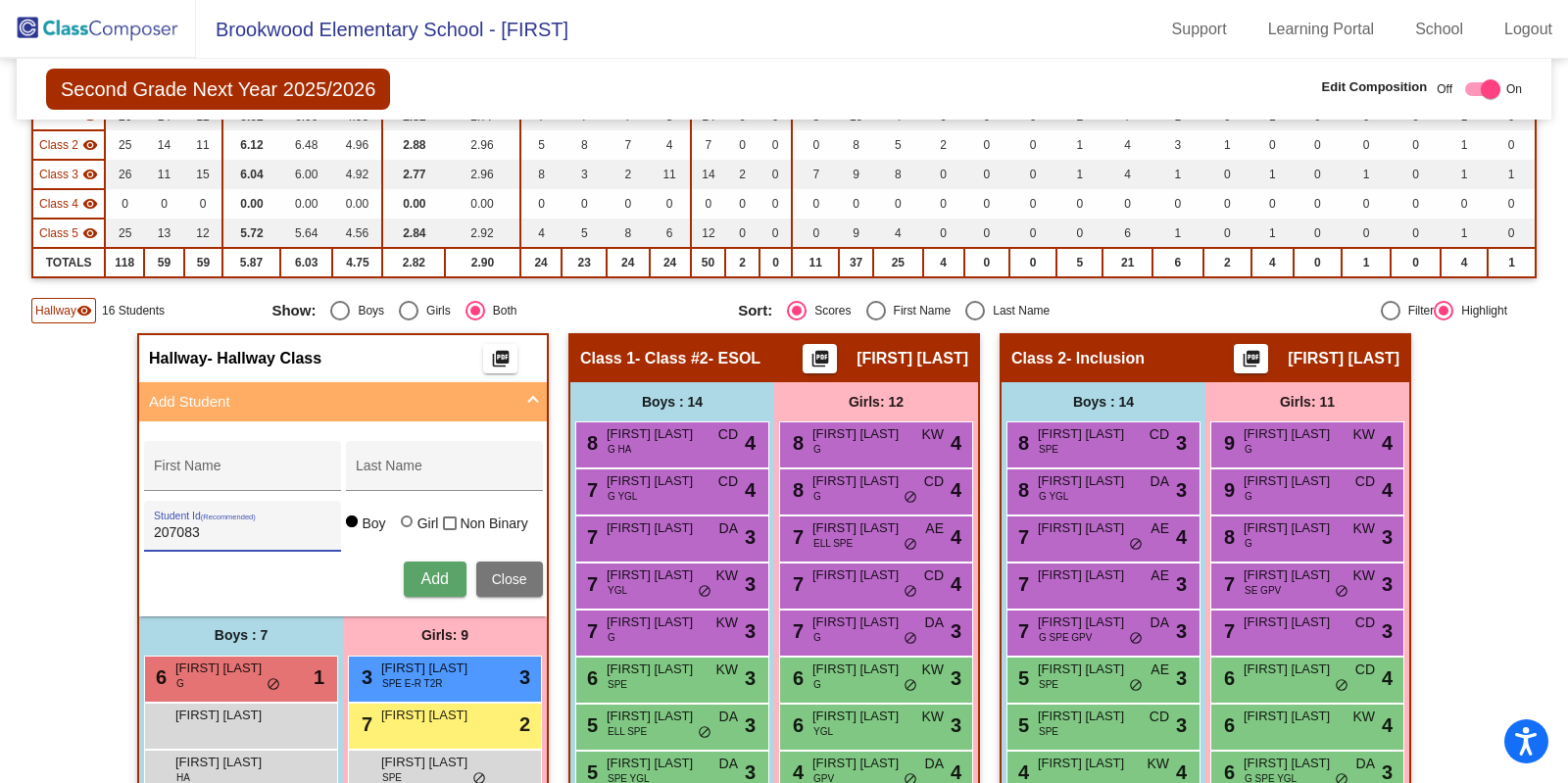 type on "207083" 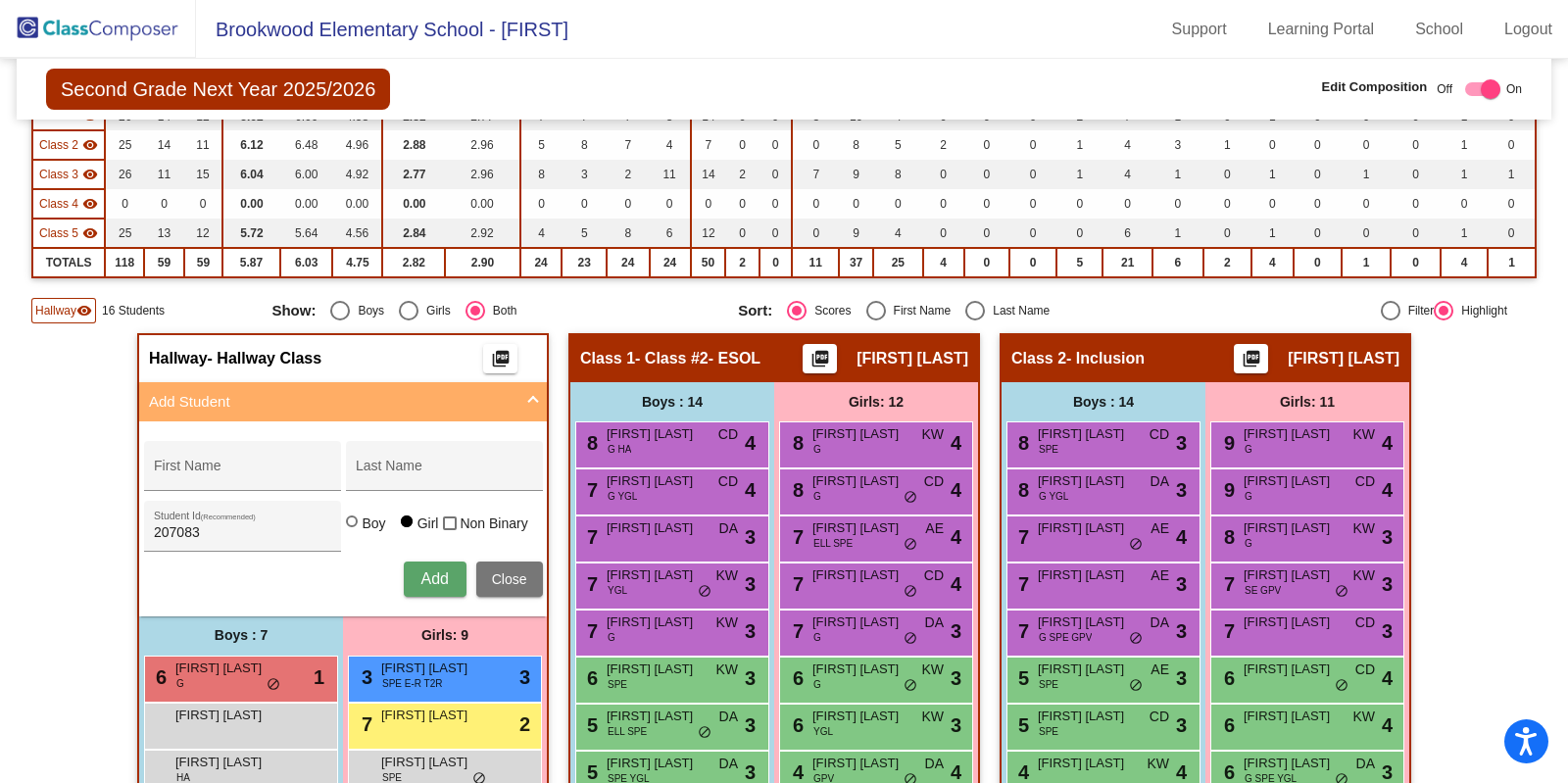 click at bounding box center [352, 521] 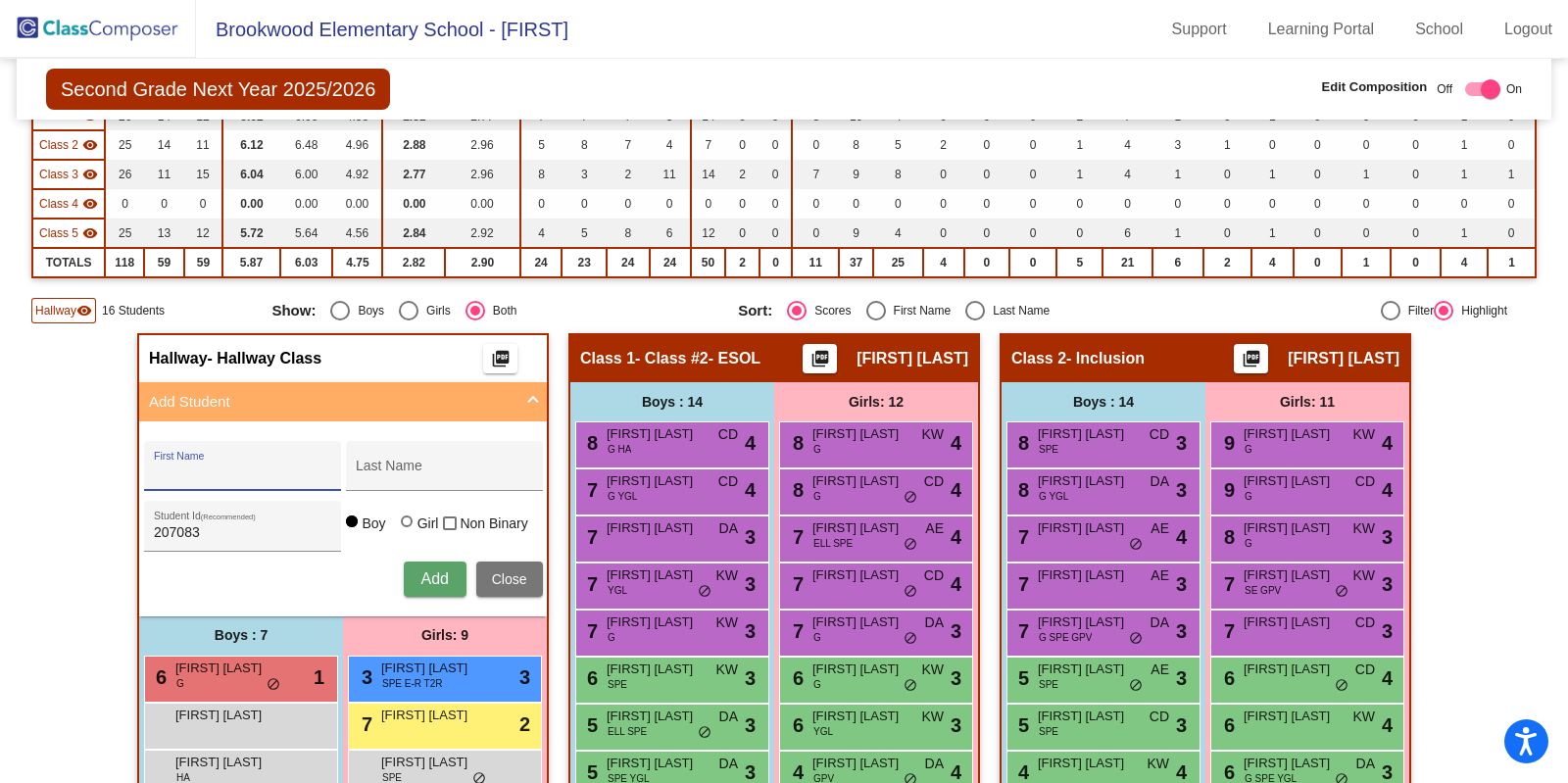 click on "First Name" at bounding box center (242, 473) 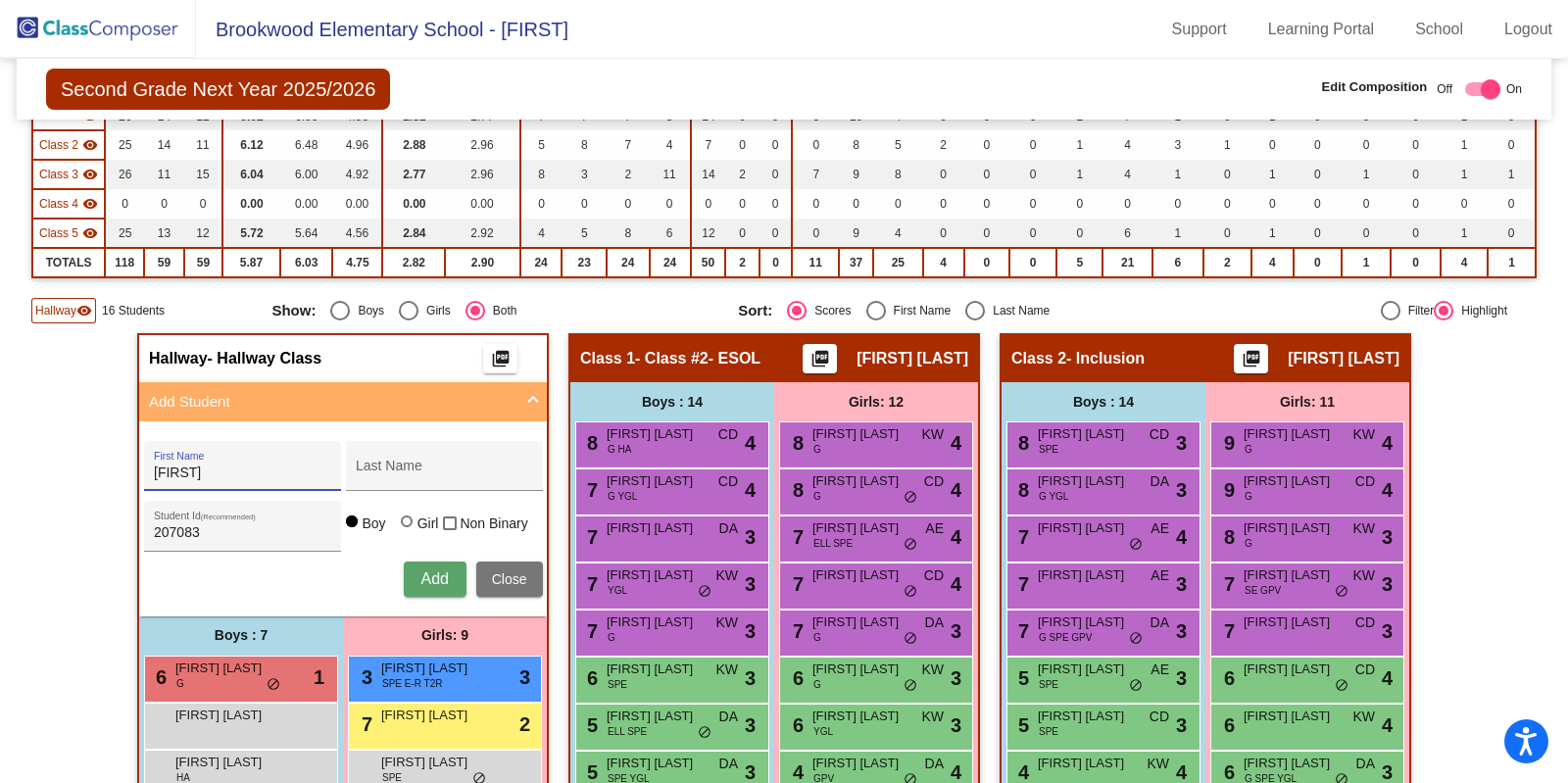 type on "Kiaan" 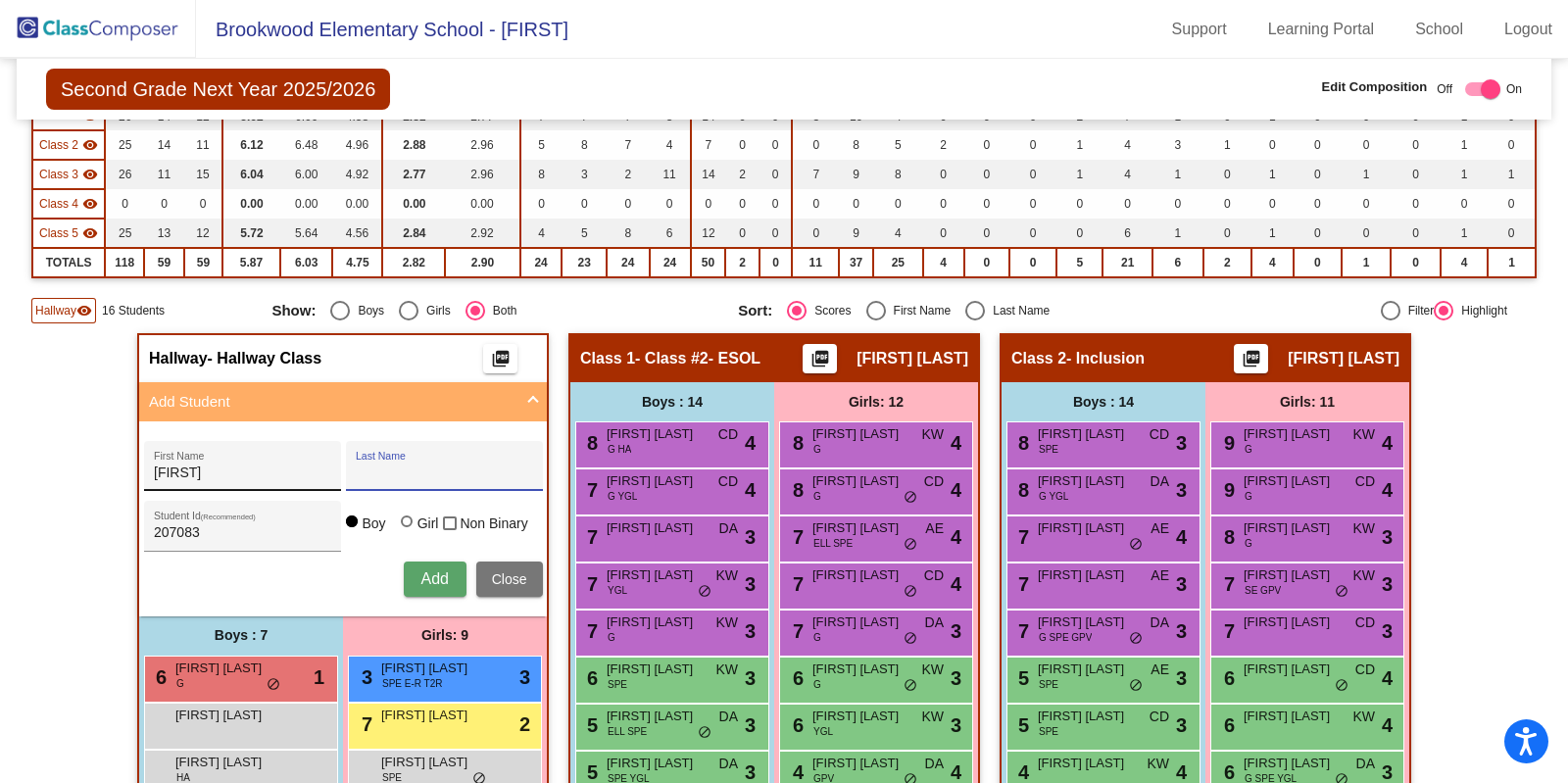 paste on "Bakshi" 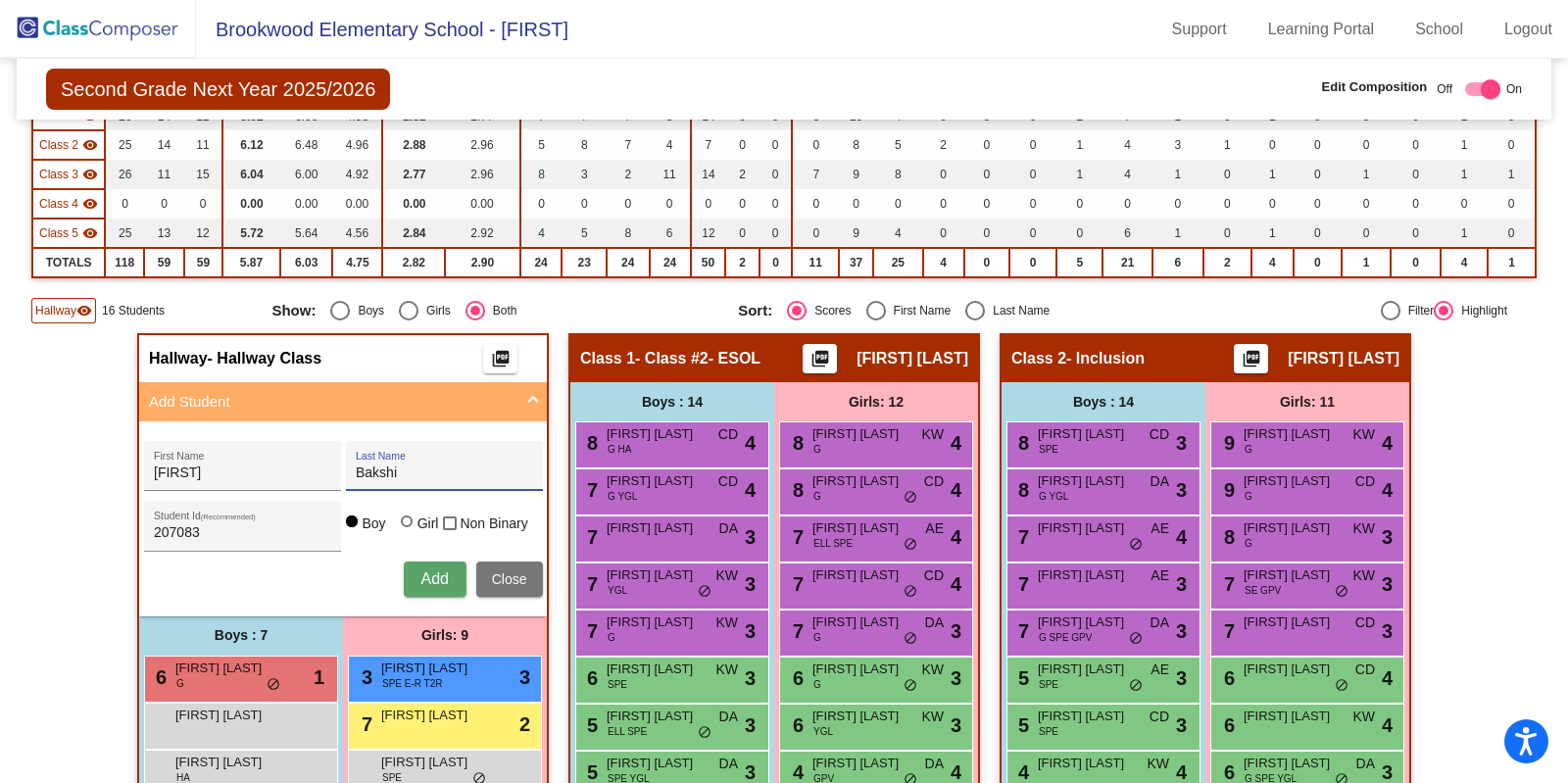 type on "Bakshi" 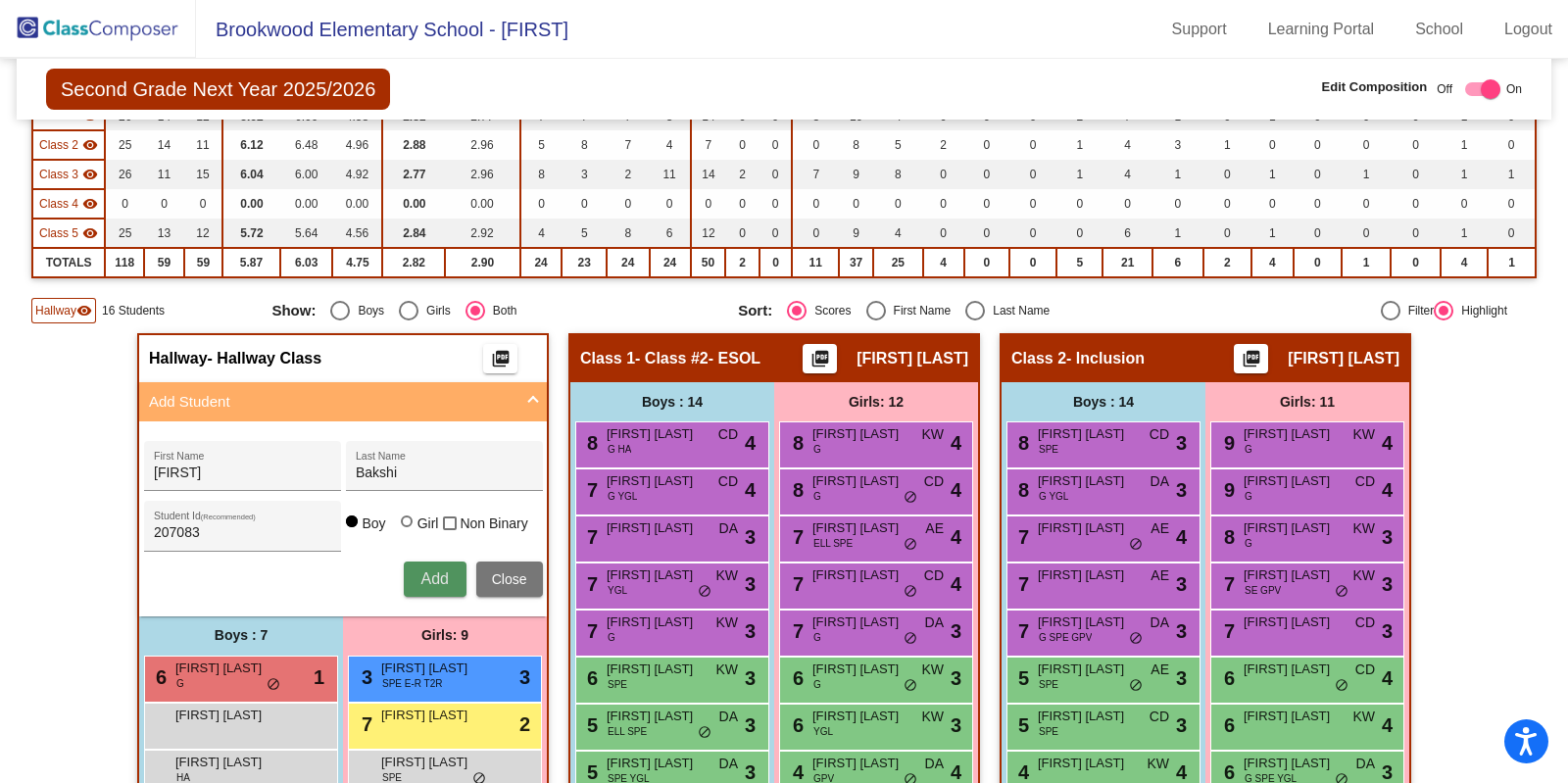 click on "Add" at bounding box center (434, 578) 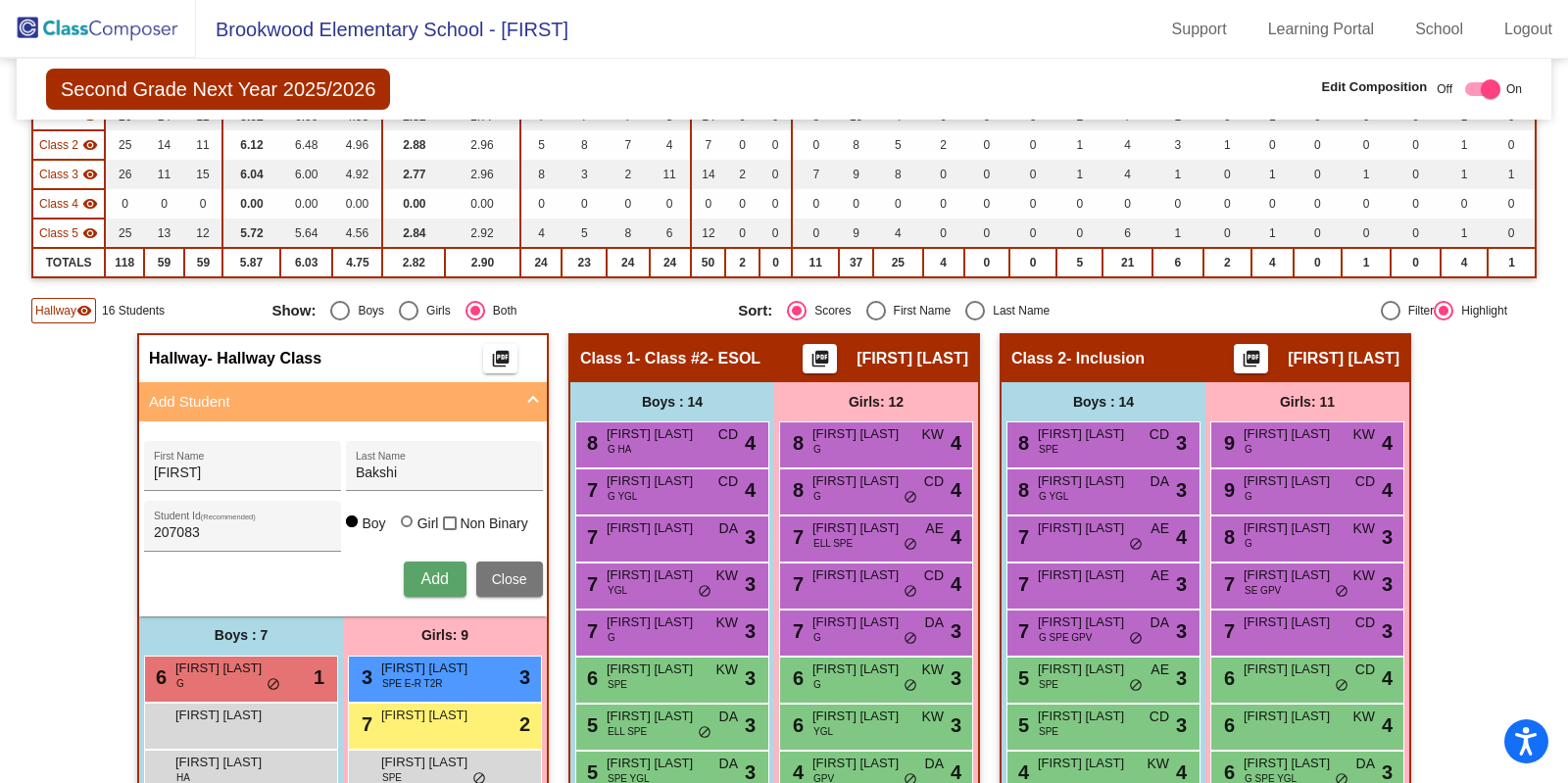 type 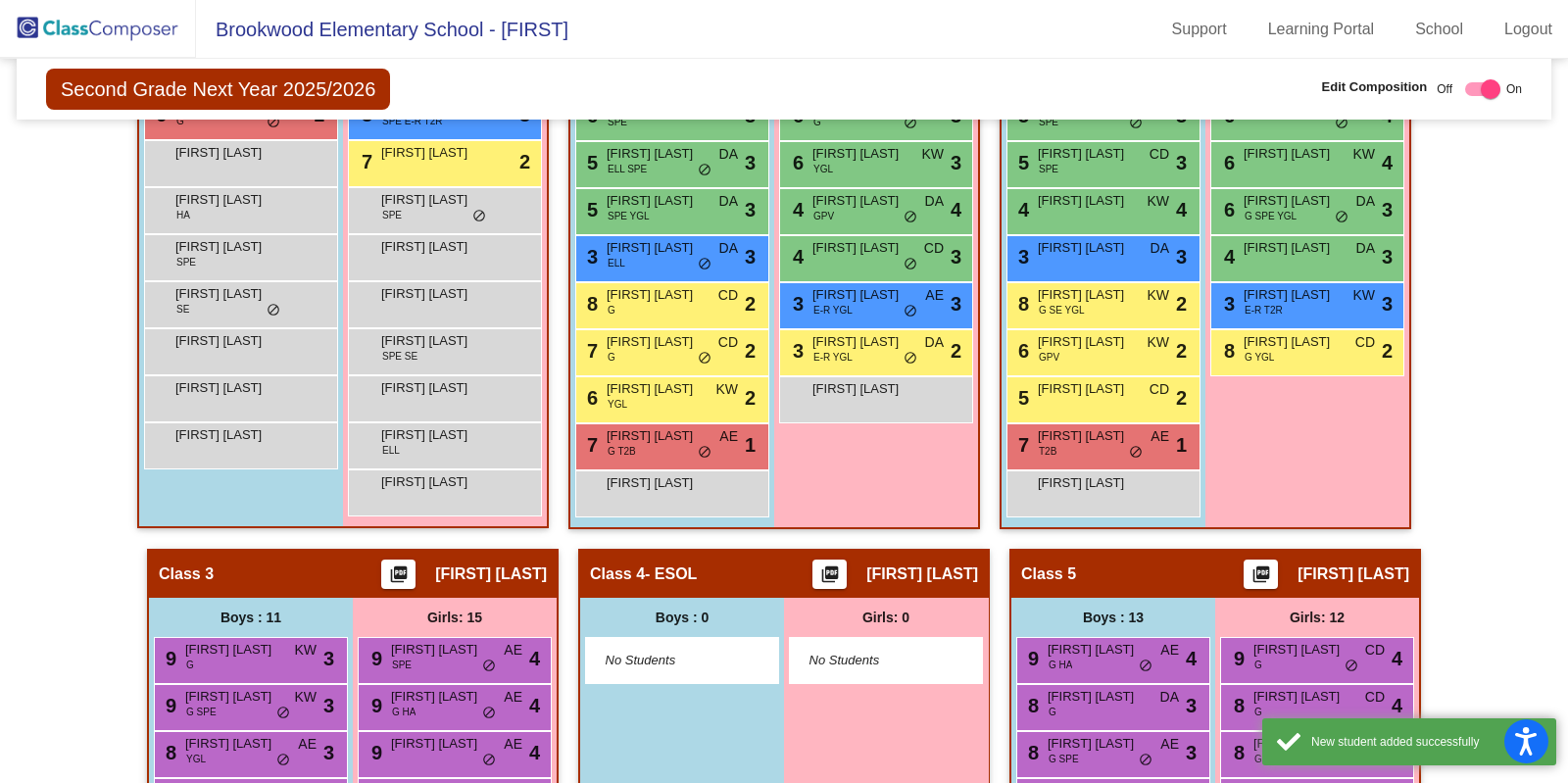 scroll, scrollTop: 856, scrollLeft: 0, axis: vertical 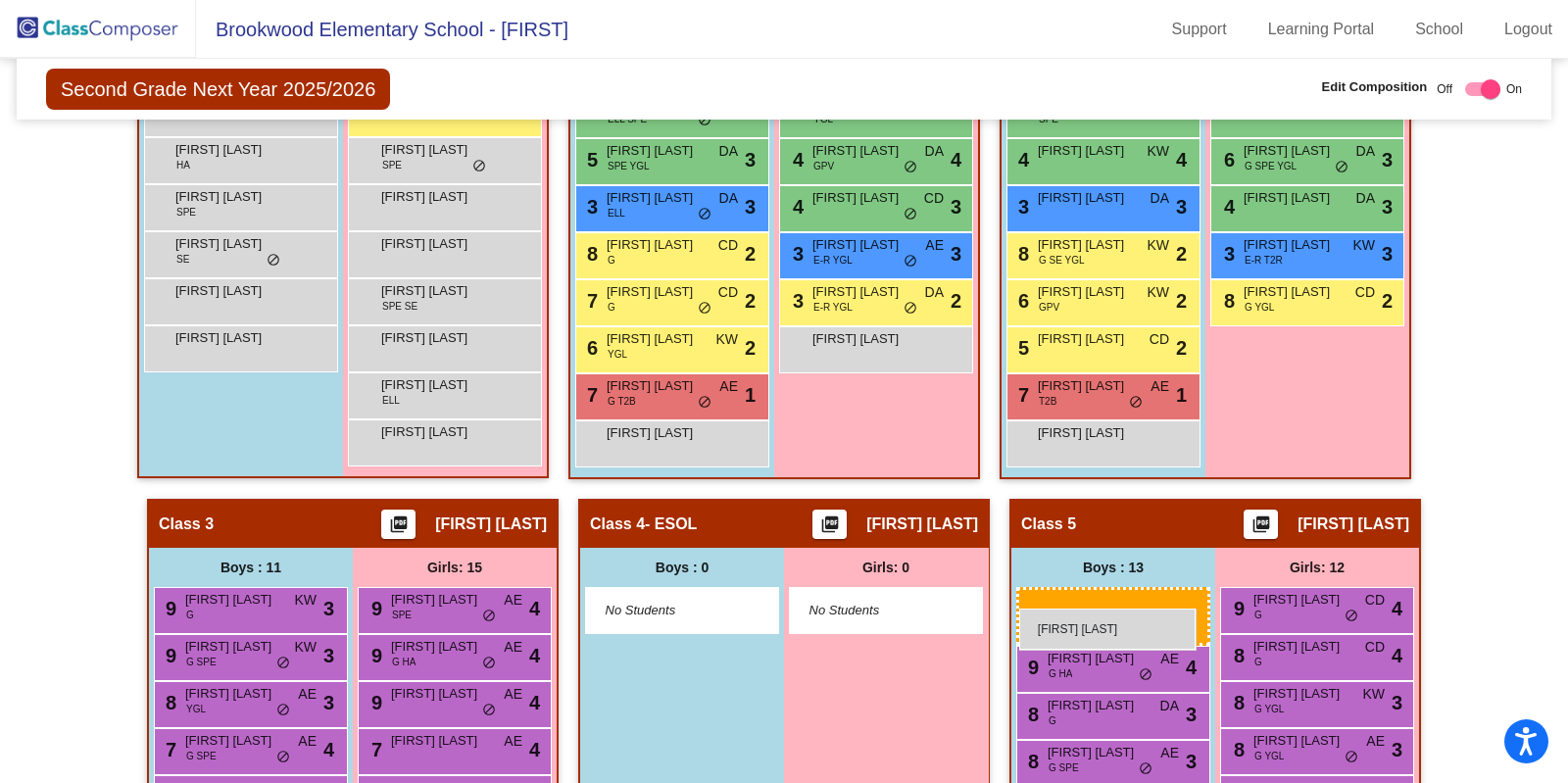 drag, startPoint x: 219, startPoint y: 298, endPoint x: 1019, endPoint y: 607, distance: 857.6019 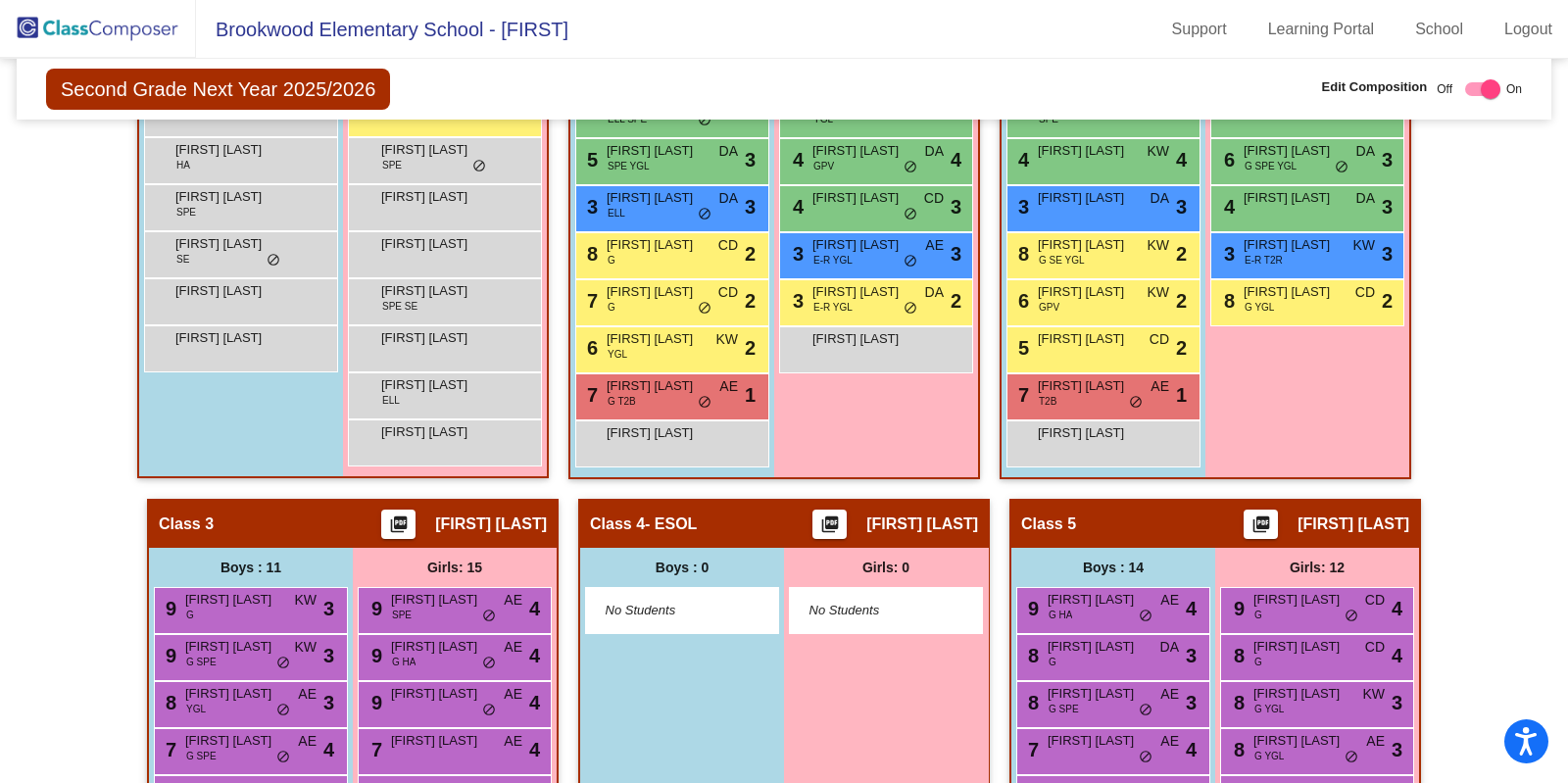 click 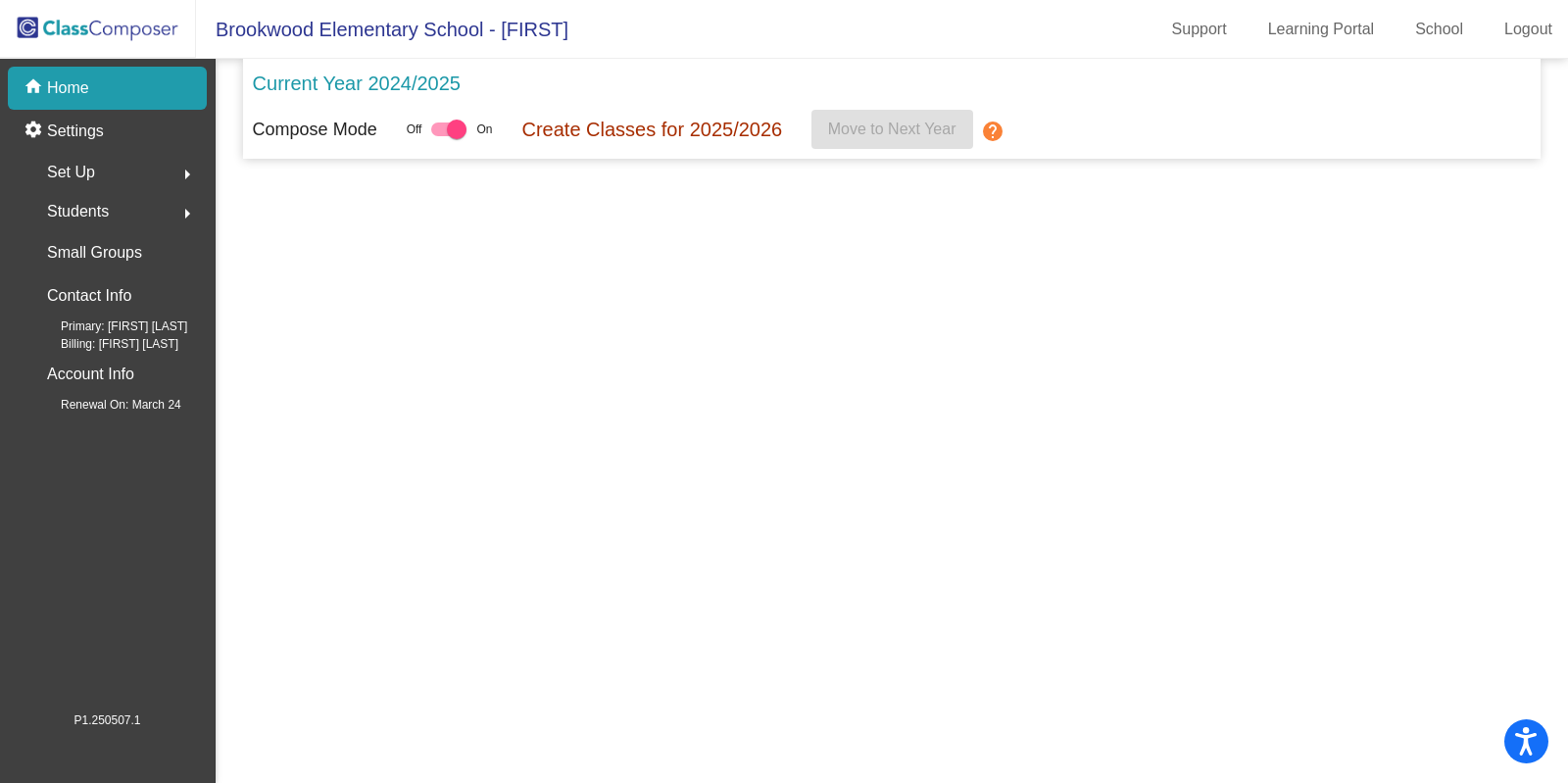 scroll, scrollTop: 0, scrollLeft: 0, axis: both 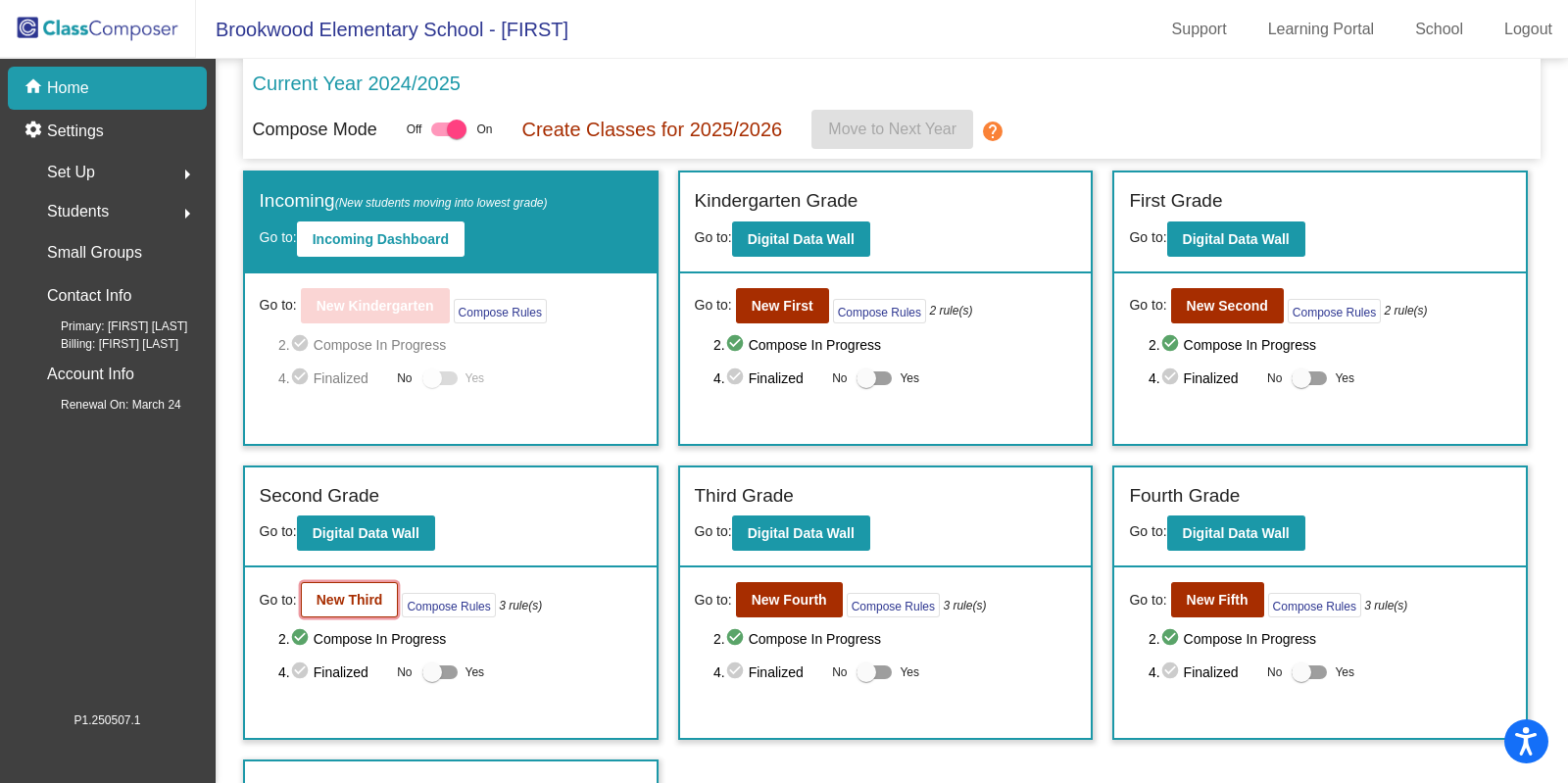 click on "New Third" 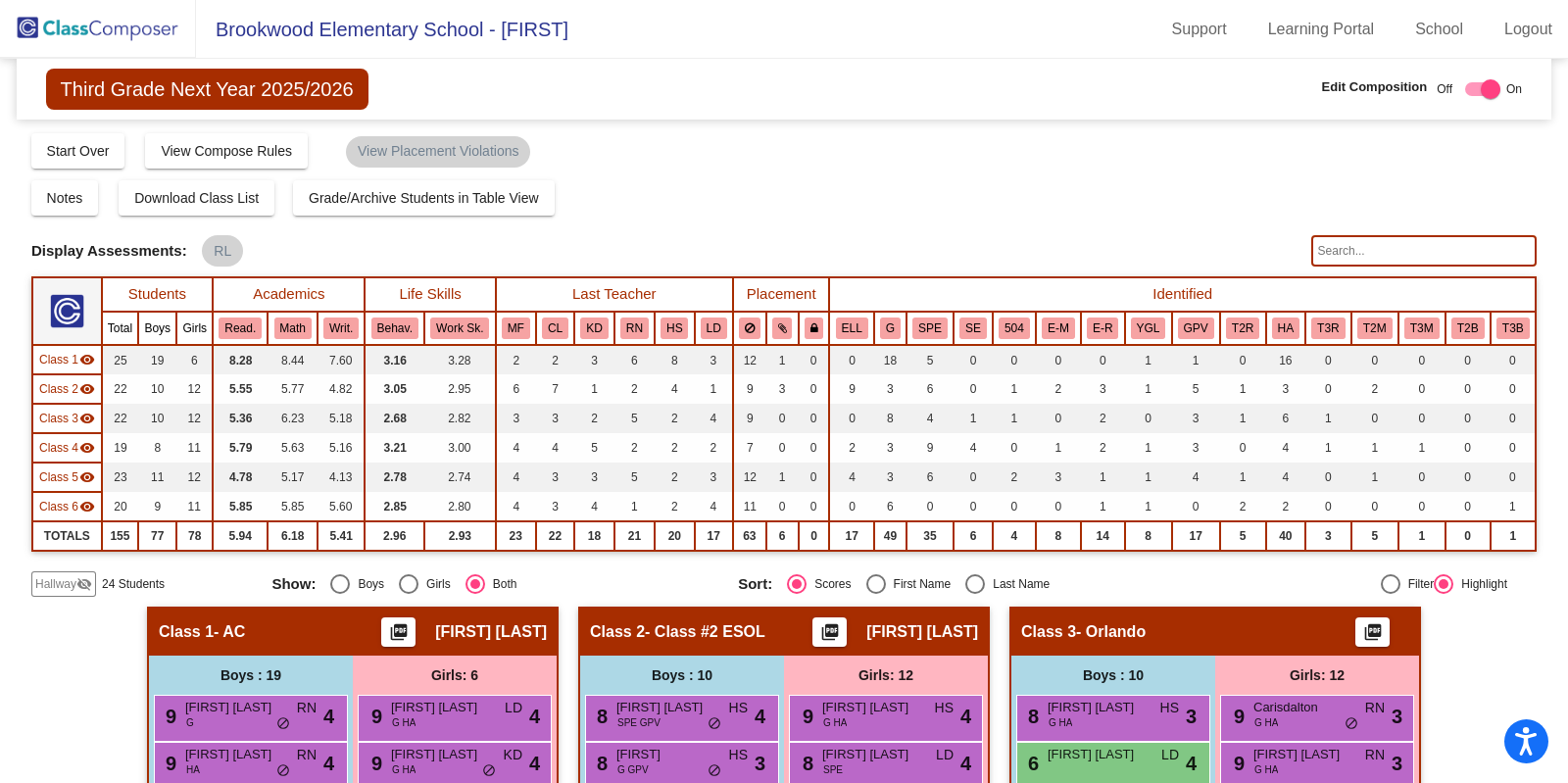 click on "visibility_off" 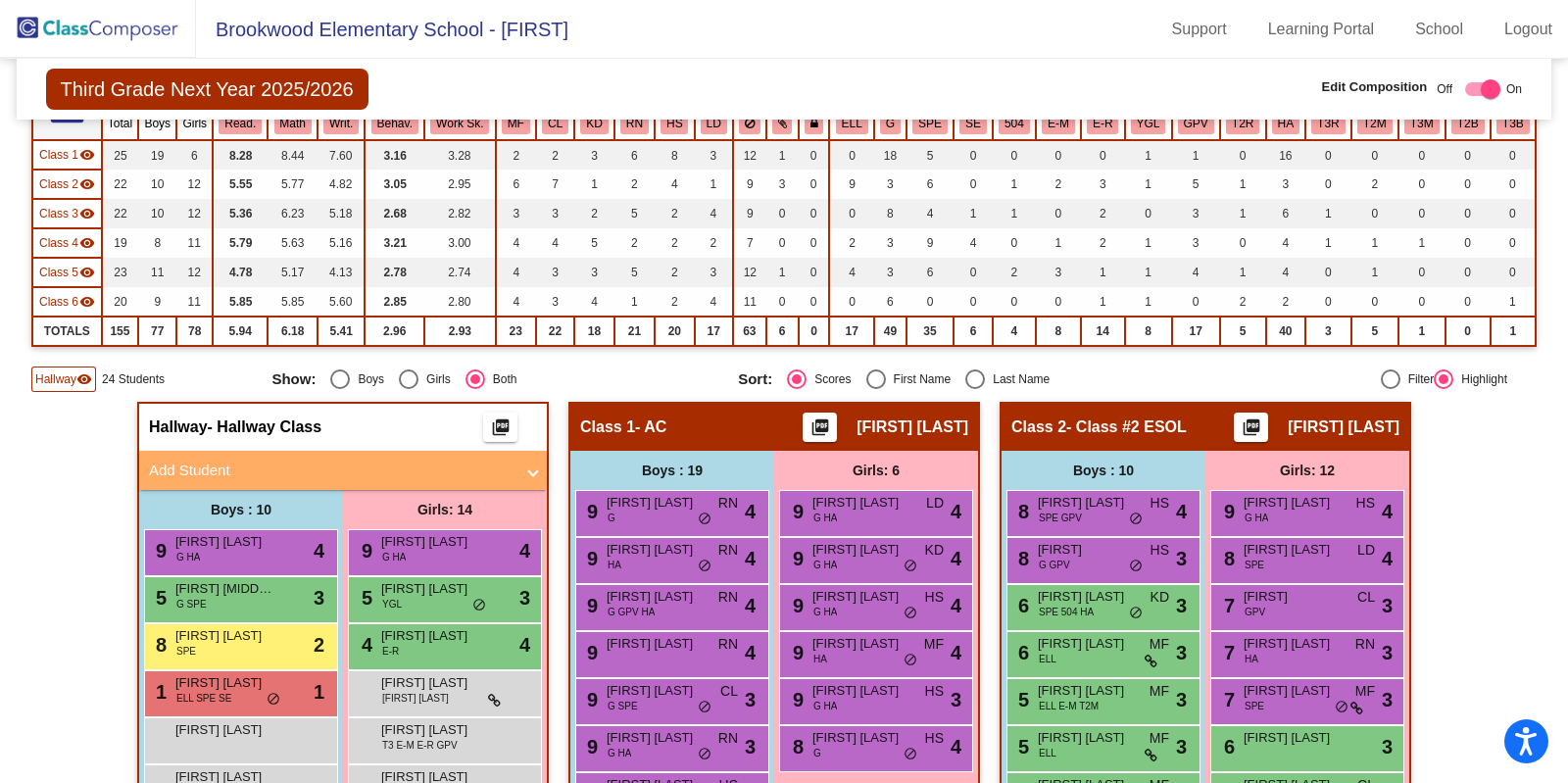 scroll, scrollTop: 489, scrollLeft: 0, axis: vertical 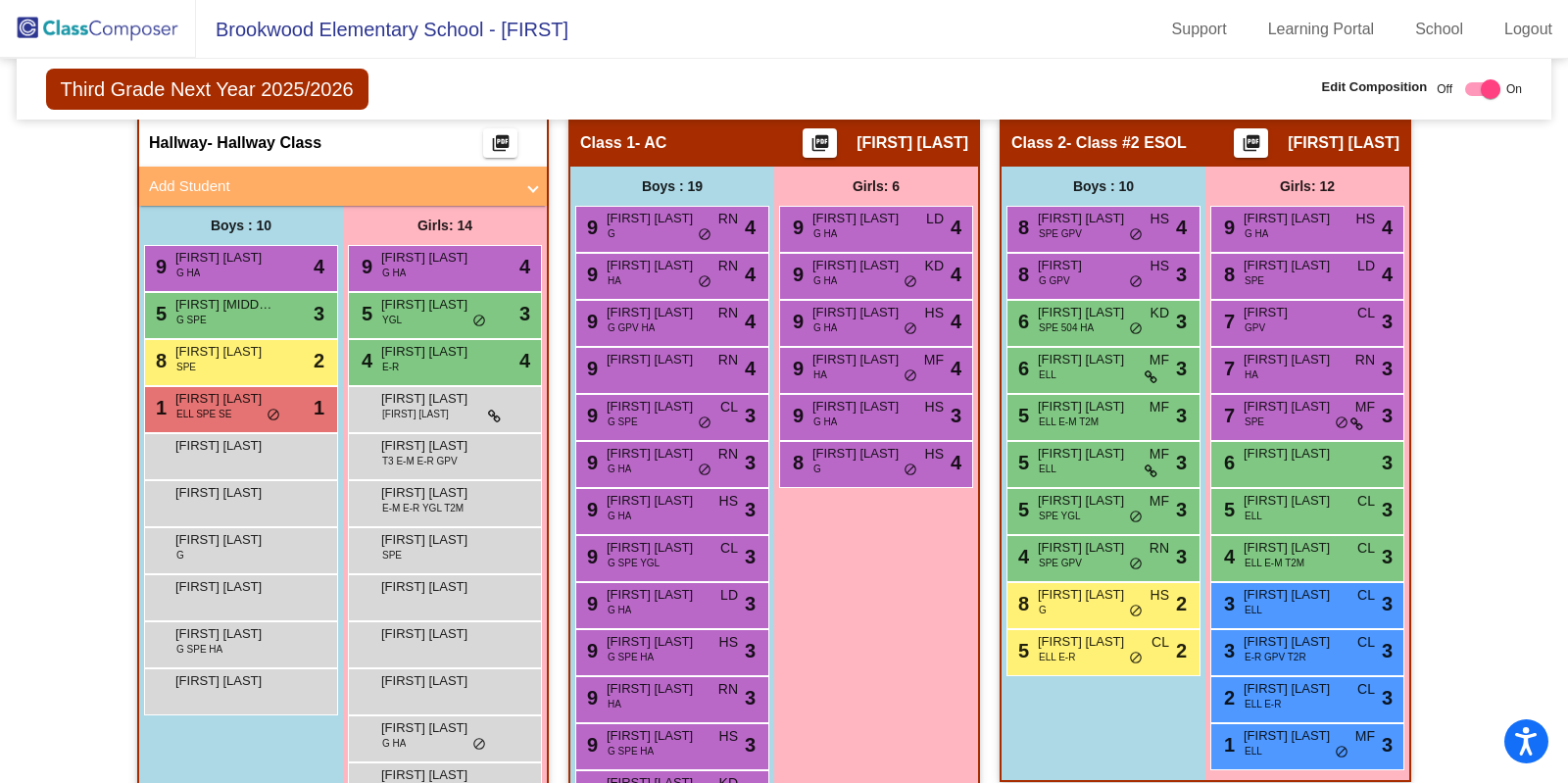 click on "Add Student" at bounding box center [331, 186] 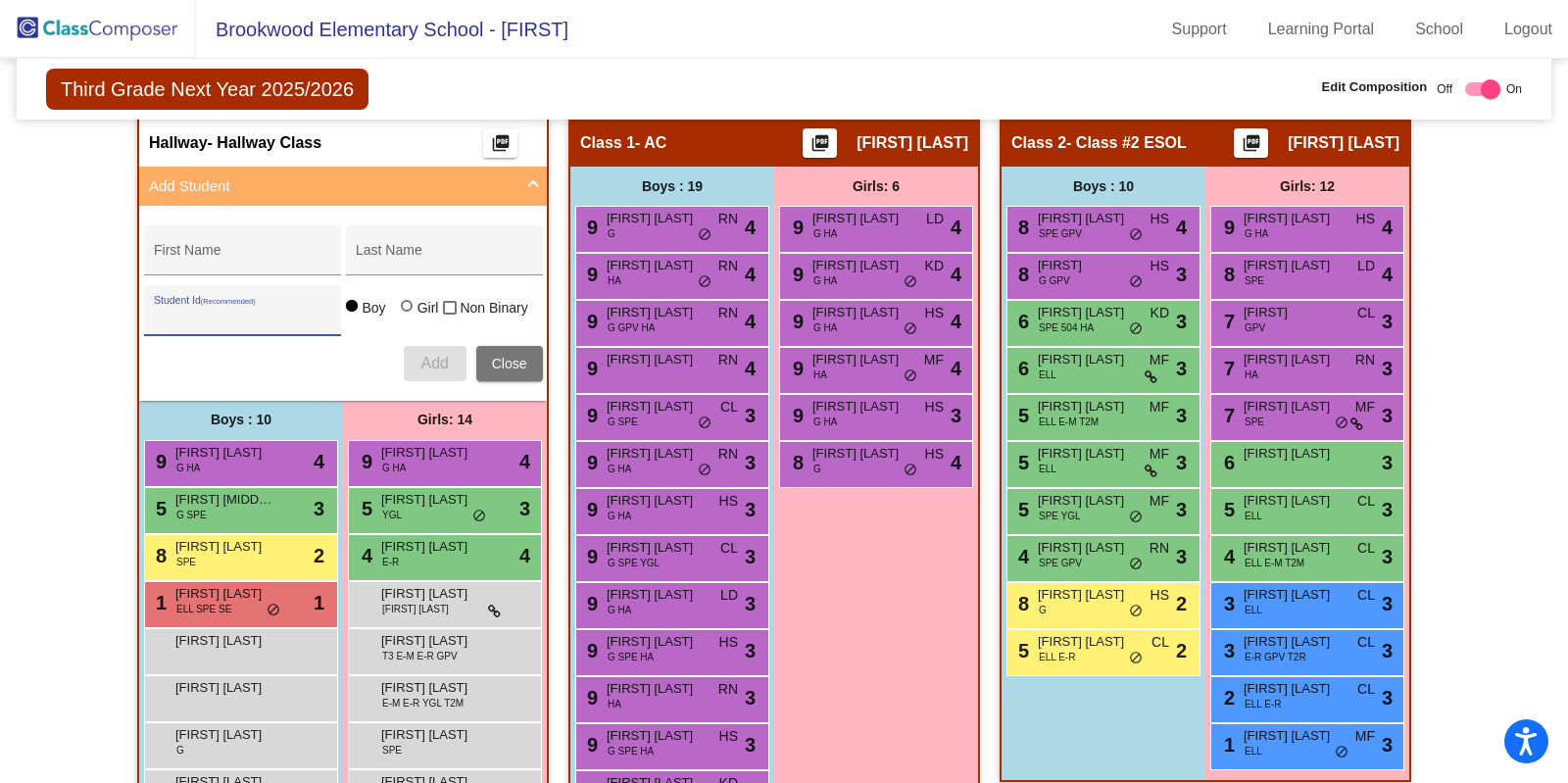 click on "Student Id  (Recommended)" at bounding box center [242, 318] 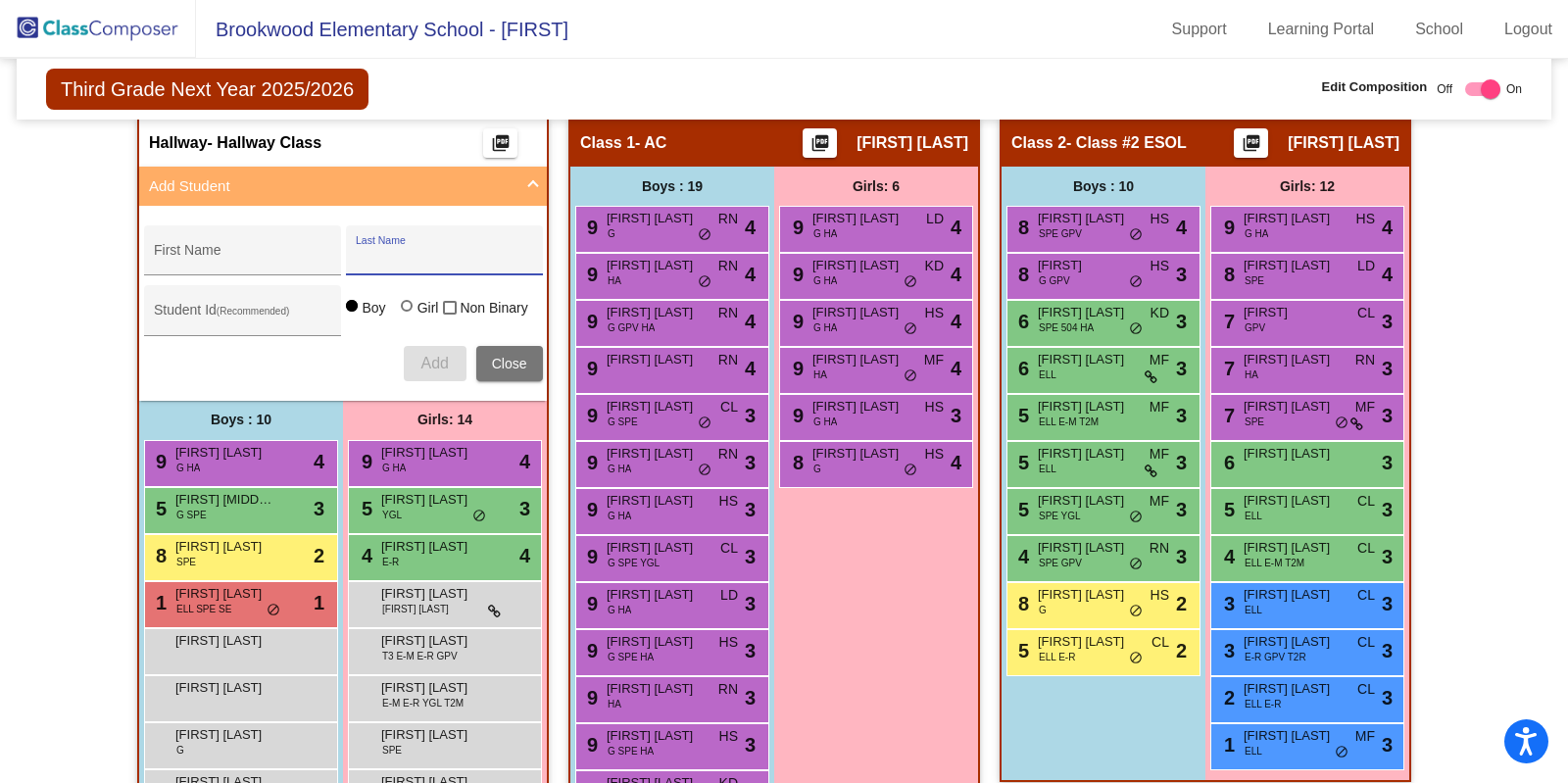 click on "Last Name" at bounding box center [444, 258] 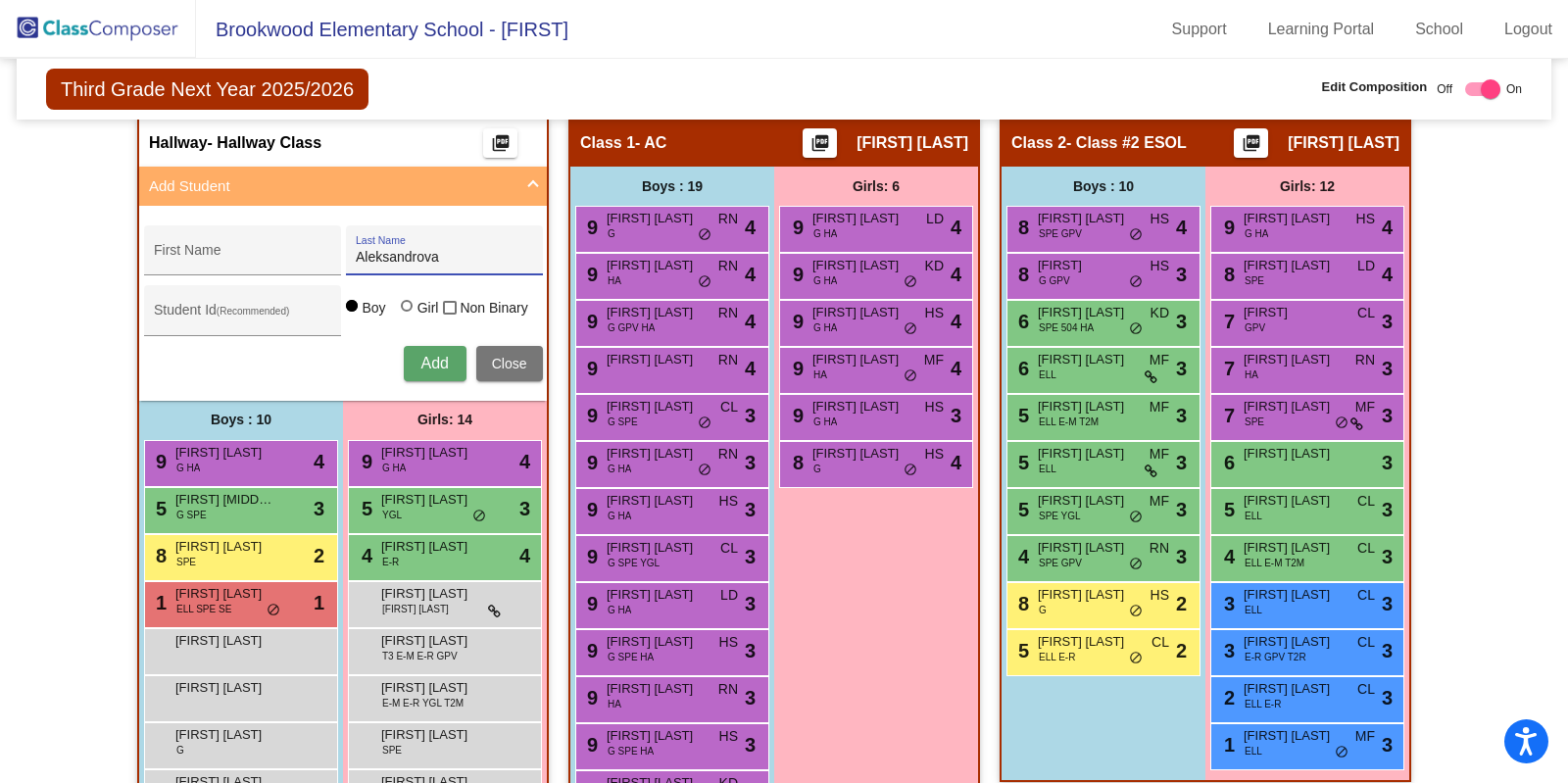 type on "Aleksandrova" 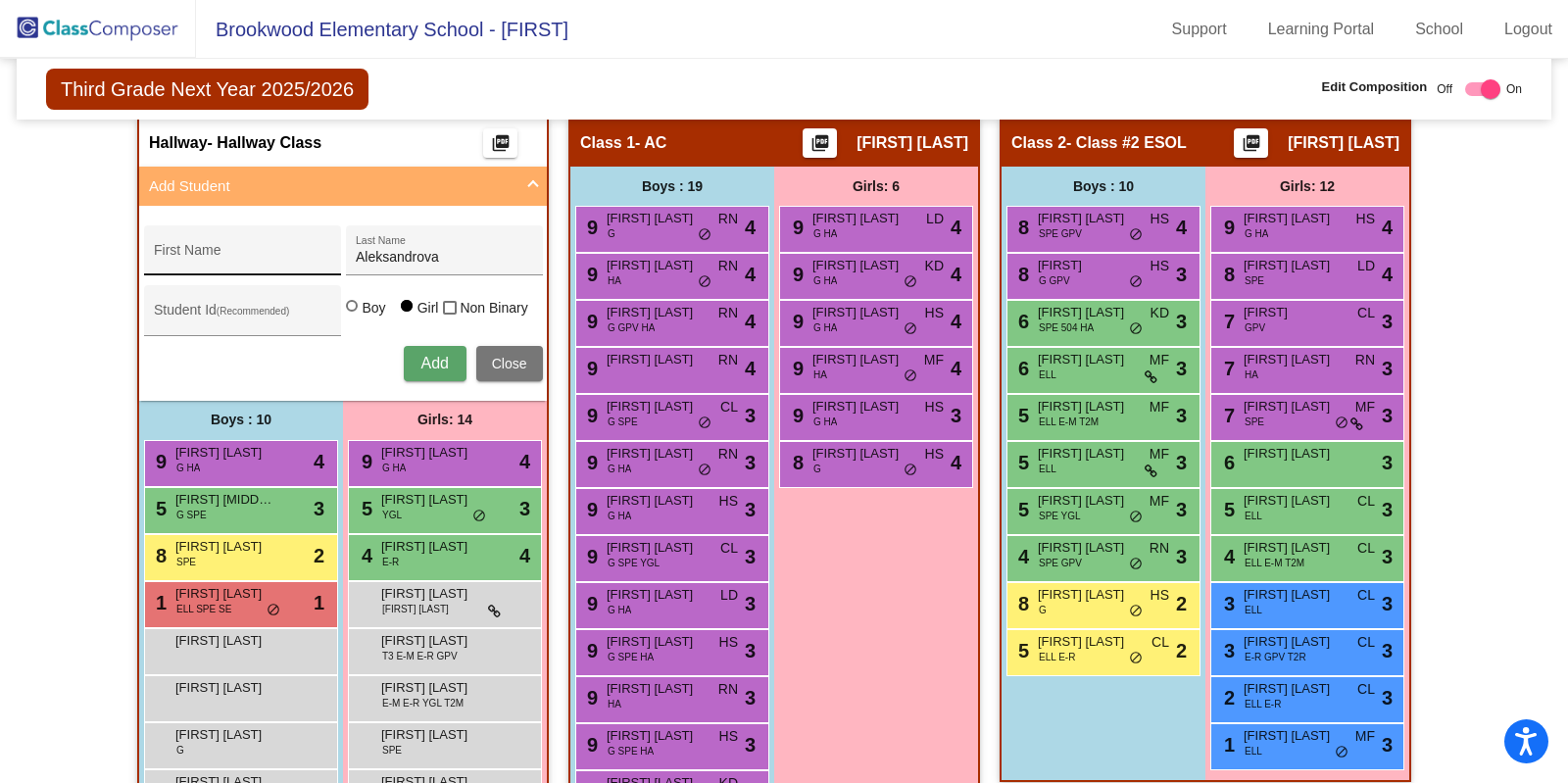 click on "First Name" at bounding box center (242, 256) 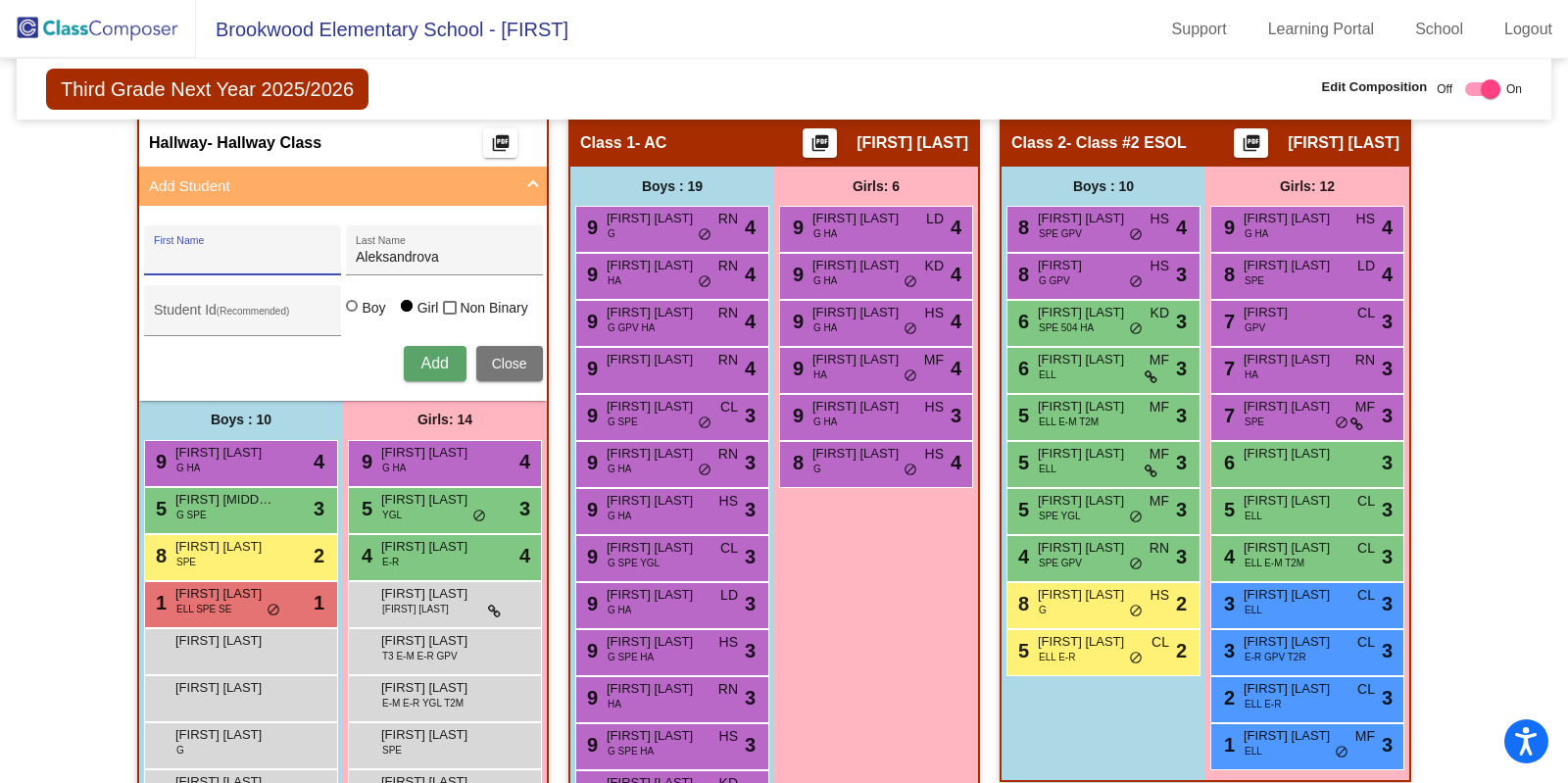 paste on "Kseniia" 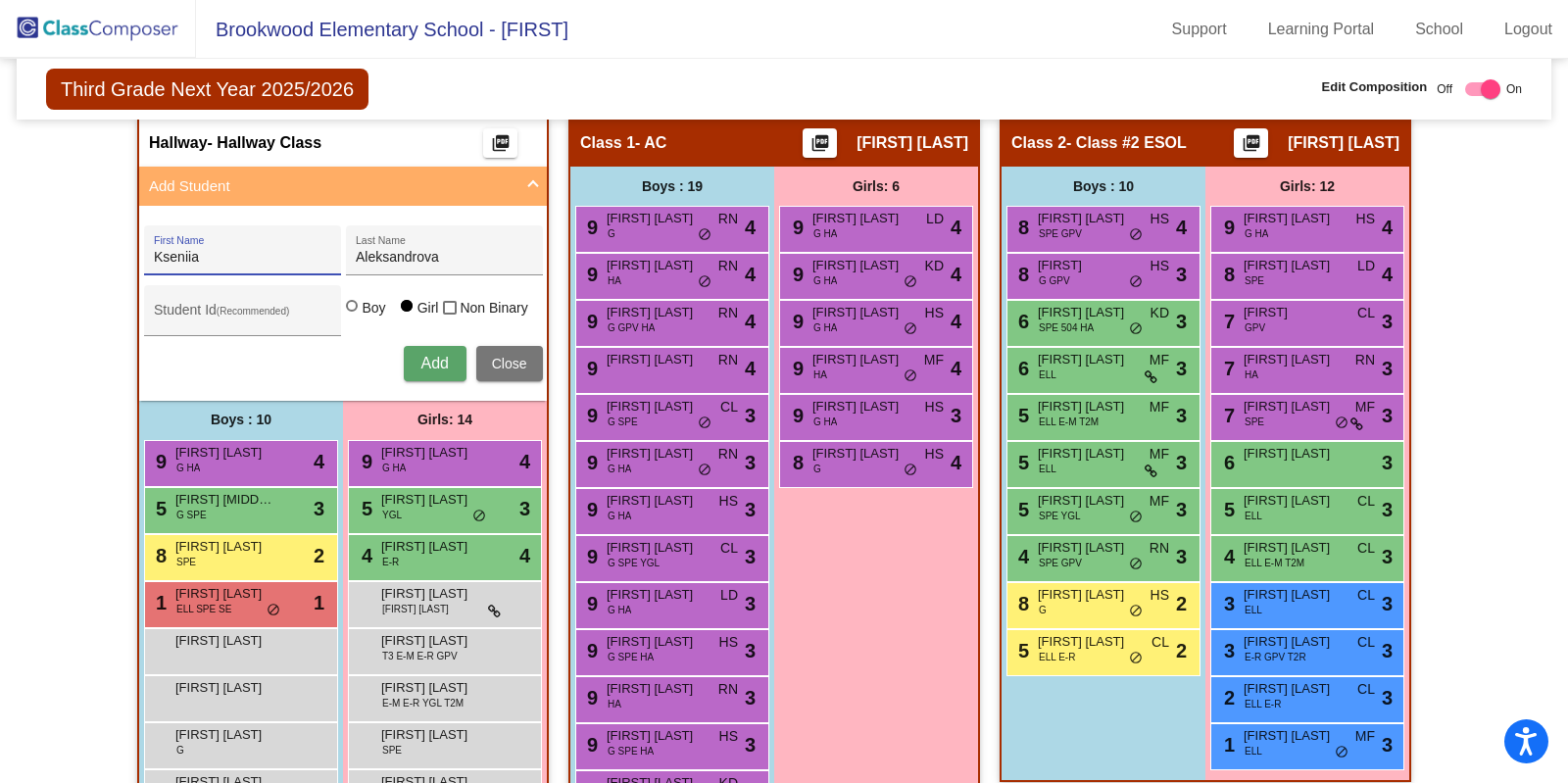type on "Kseniia" 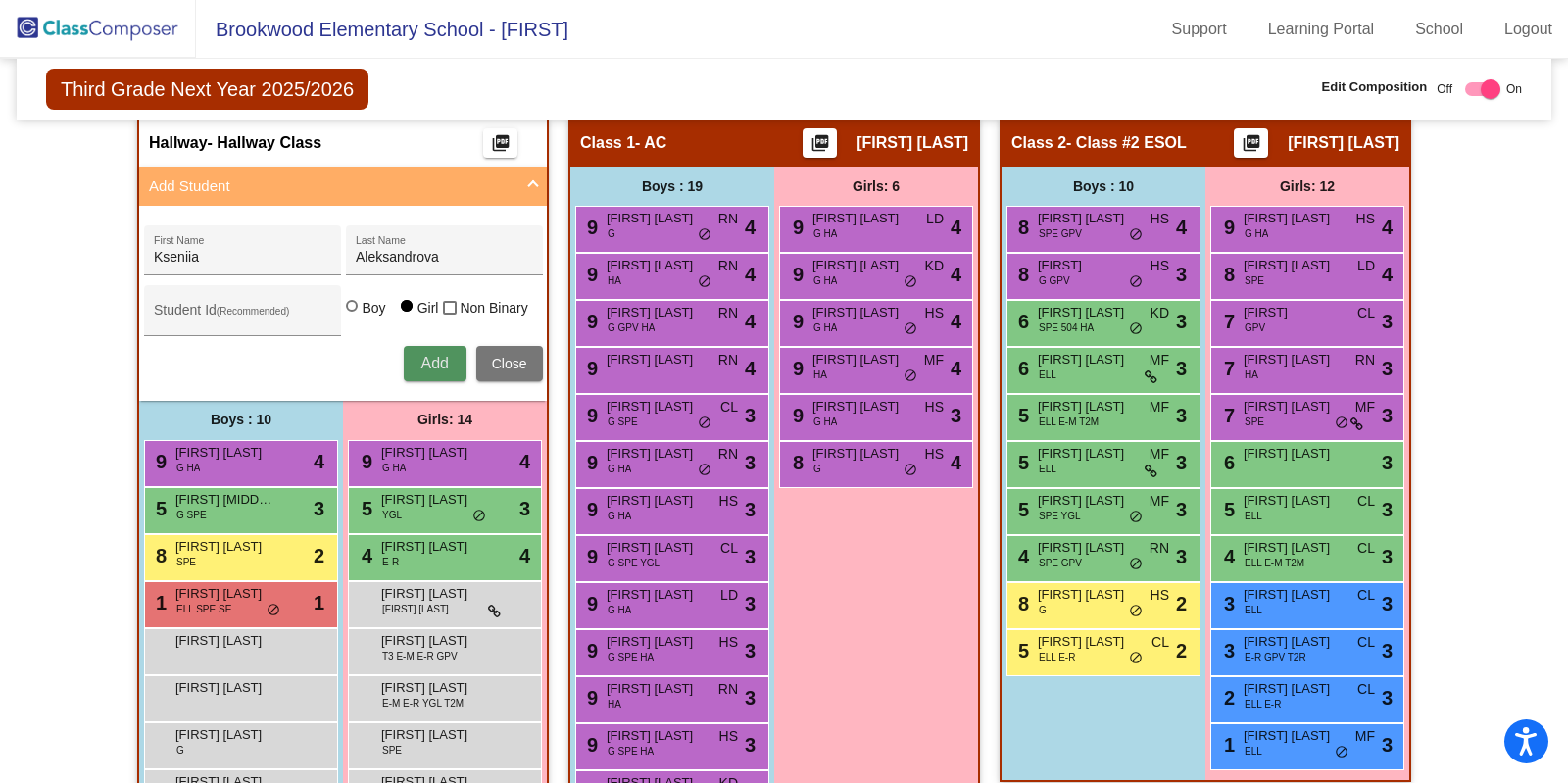 click on "Add" at bounding box center [434, 363] 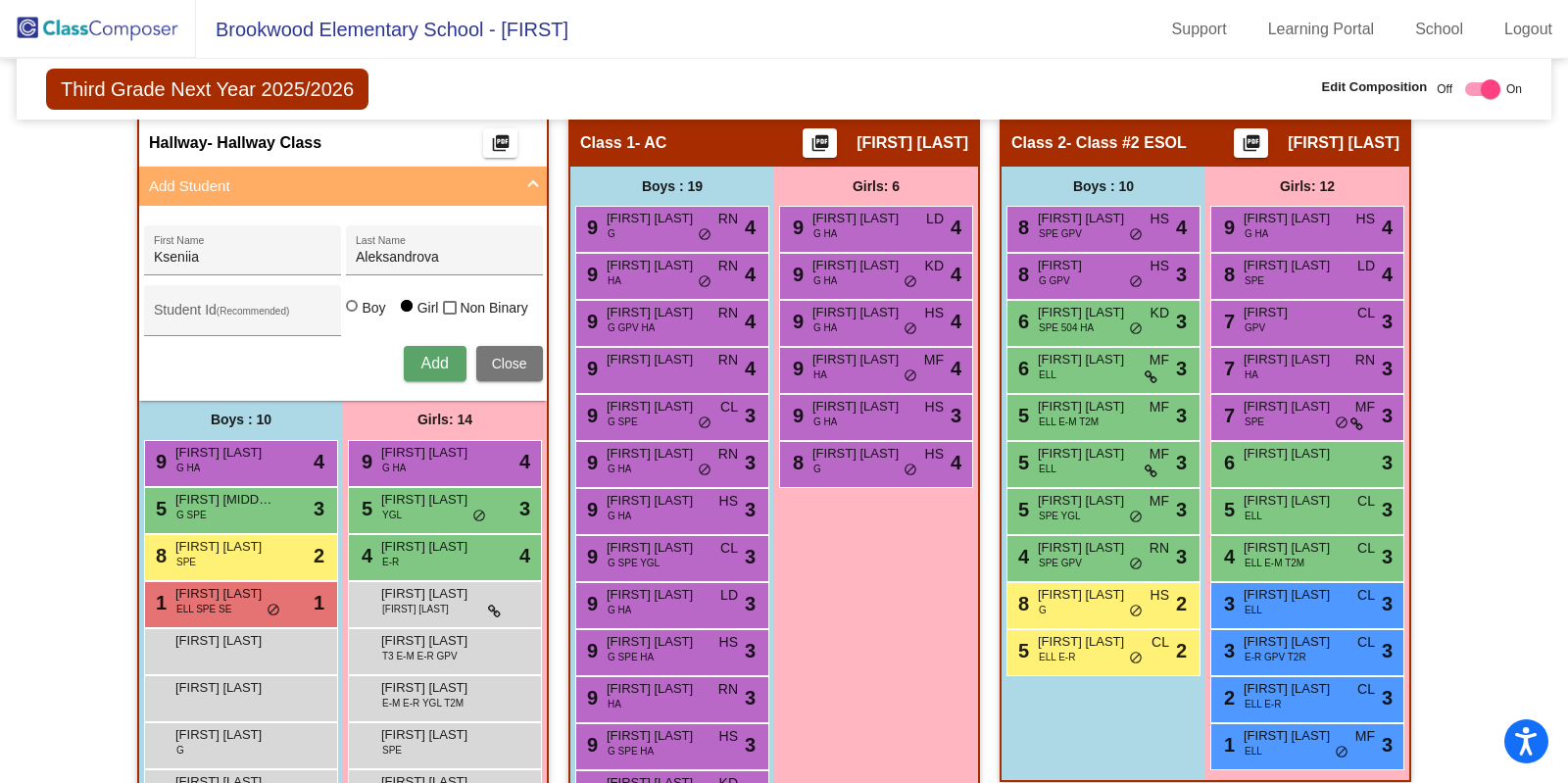 type 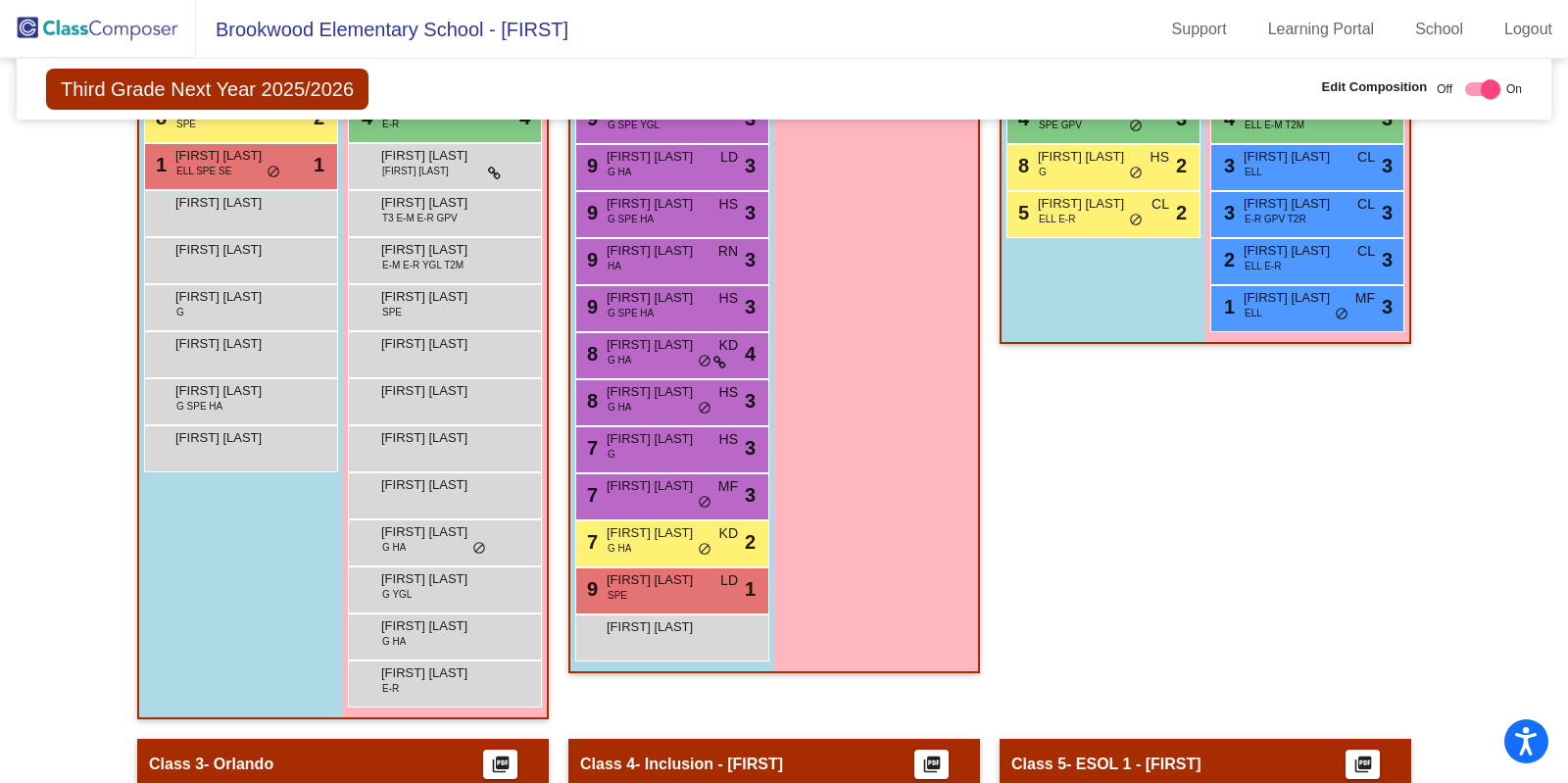 scroll, scrollTop: 979, scrollLeft: 0, axis: vertical 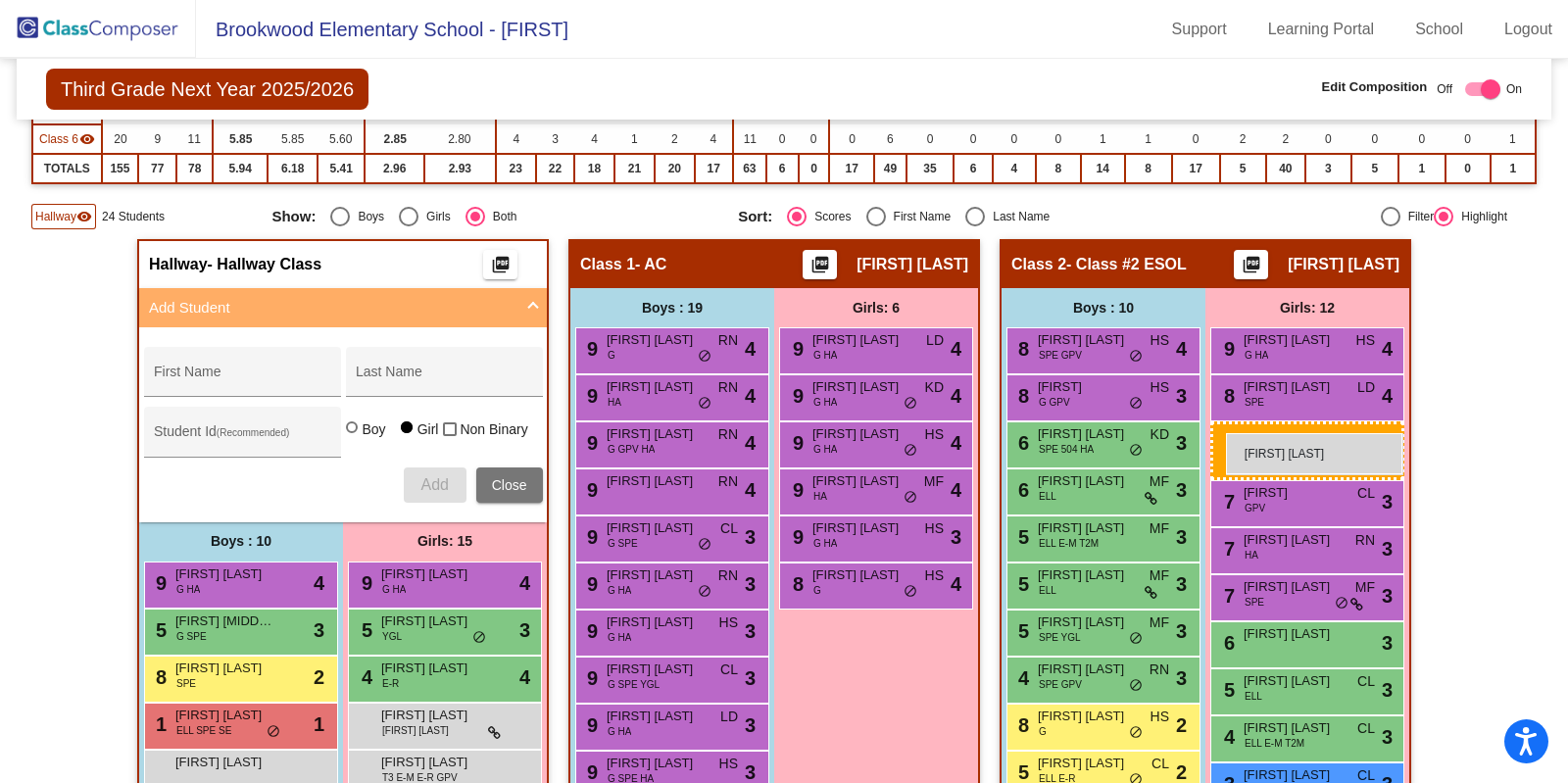 drag, startPoint x: 436, startPoint y: 342, endPoint x: 1226, endPoint y: 433, distance: 795.22387 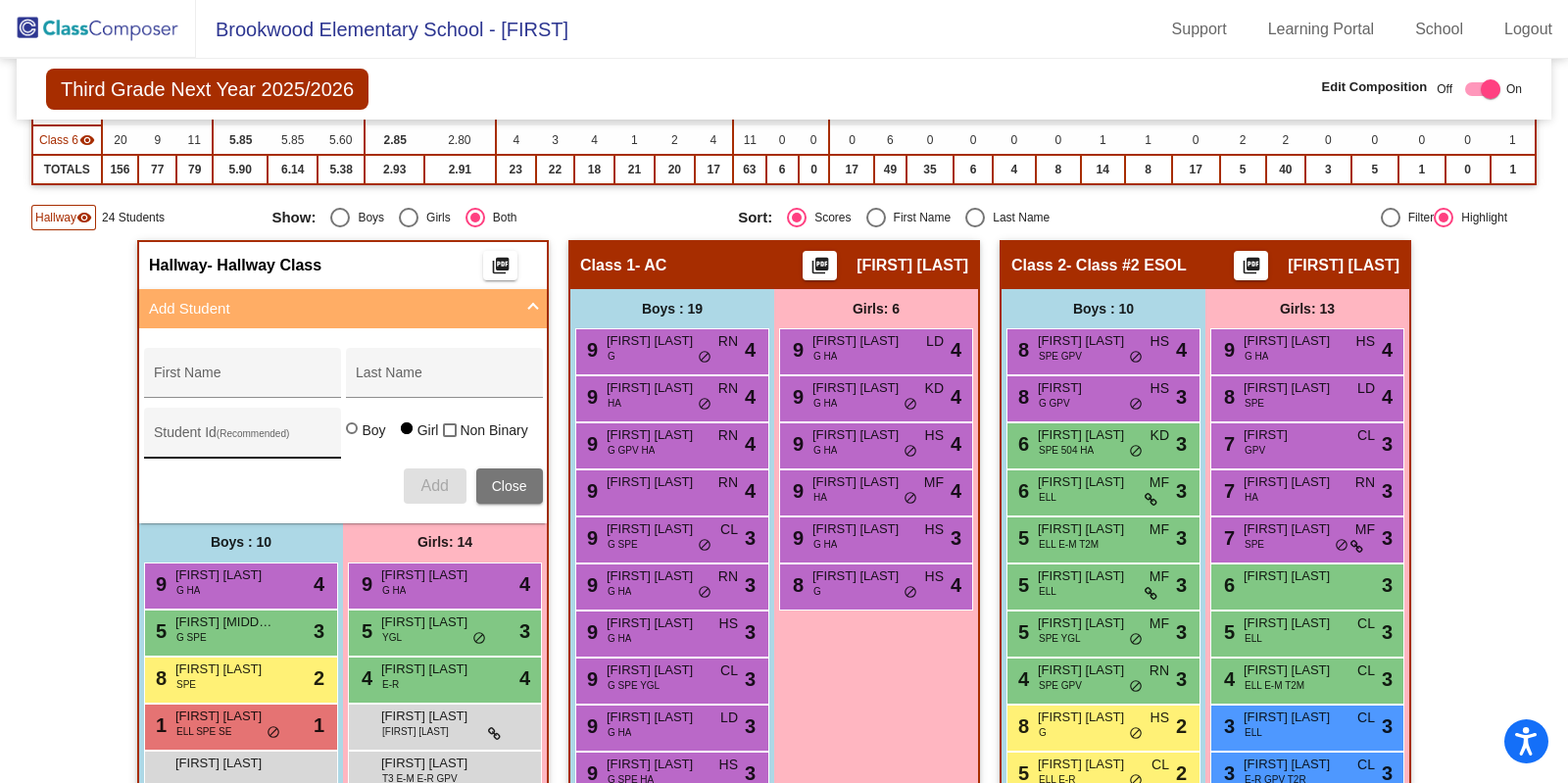scroll, scrollTop: 367, scrollLeft: 0, axis: vertical 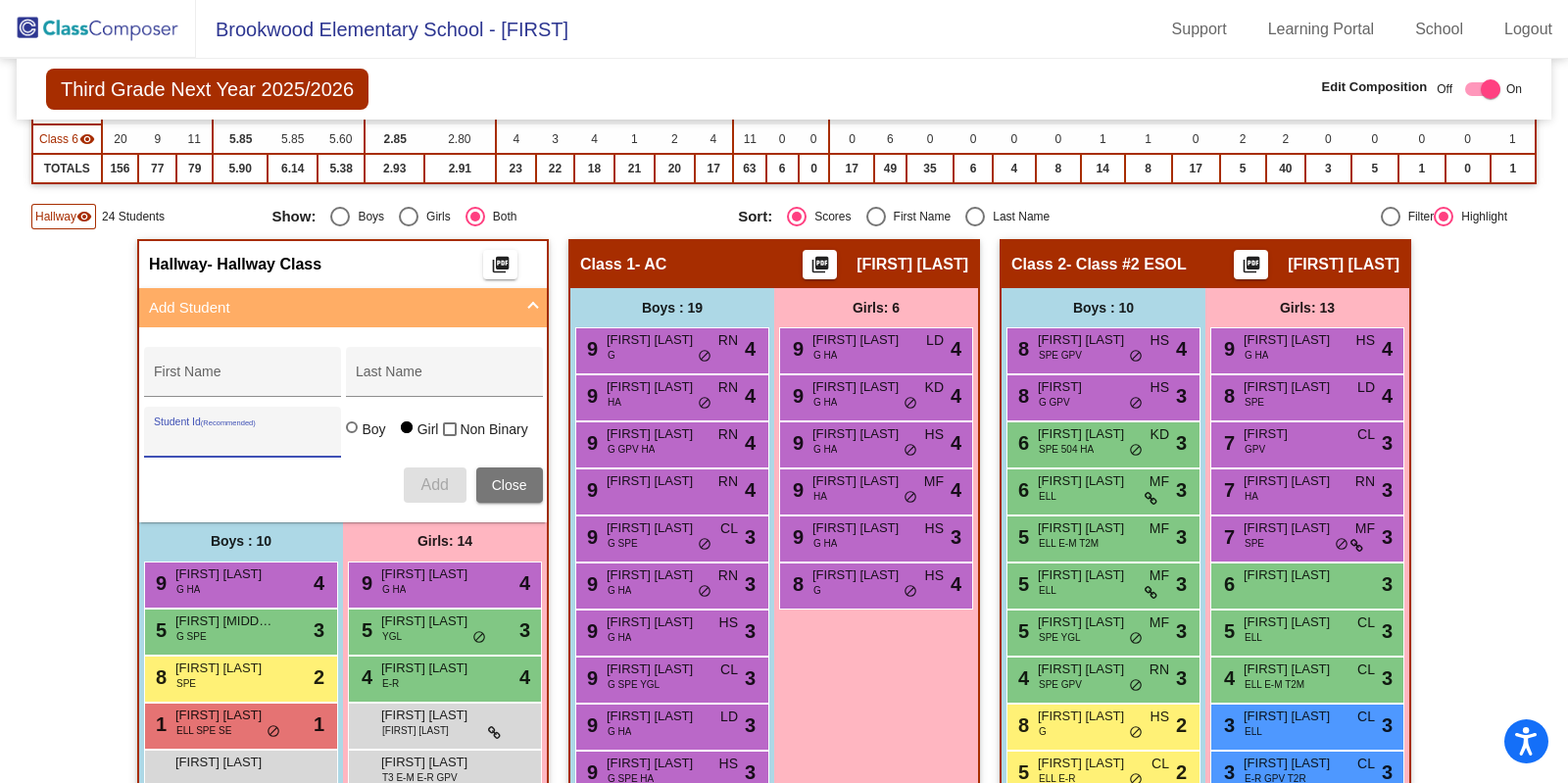 click on "Student Id  (Recommended)" at bounding box center (242, 439) 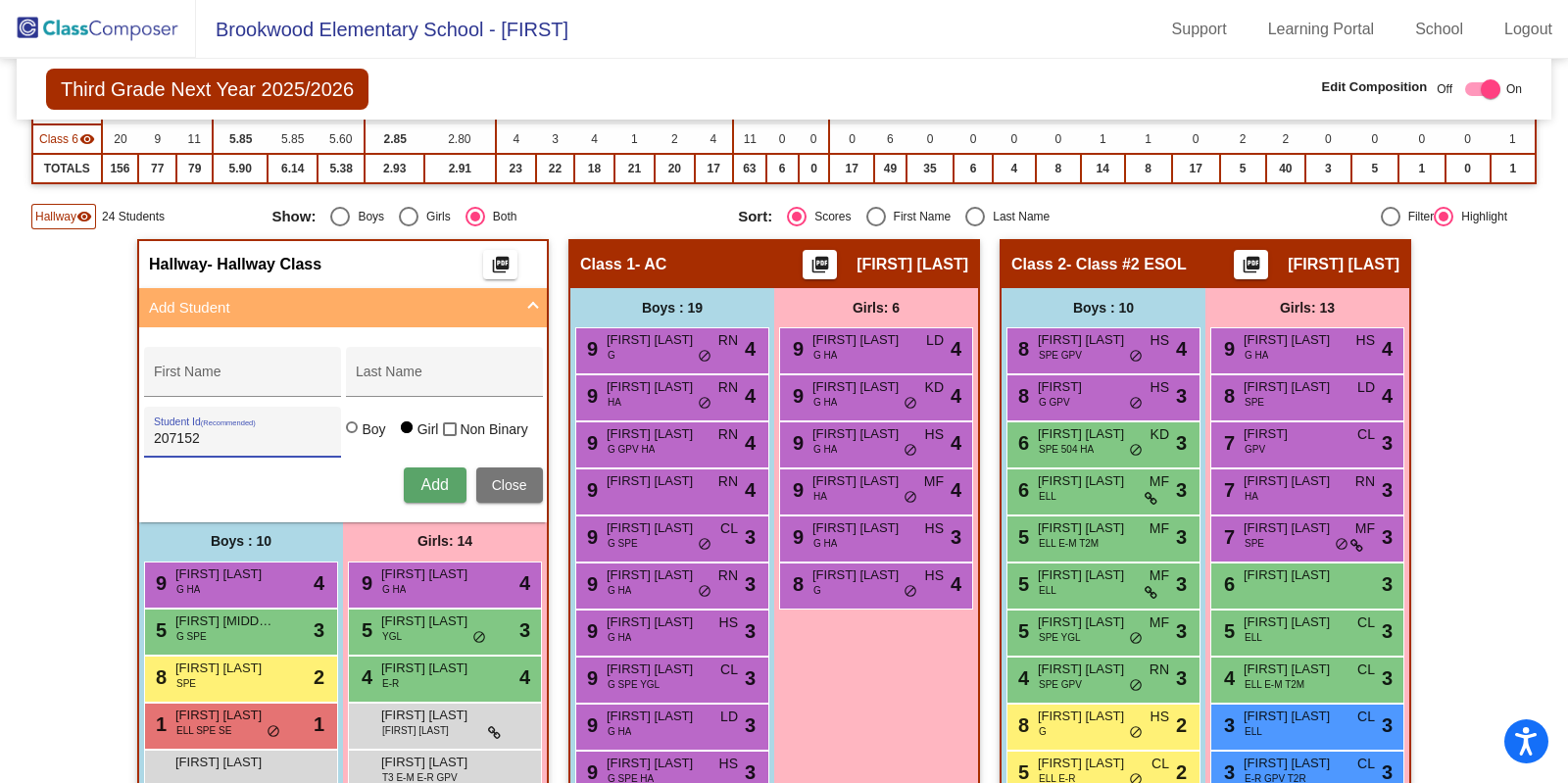 type on "207152" 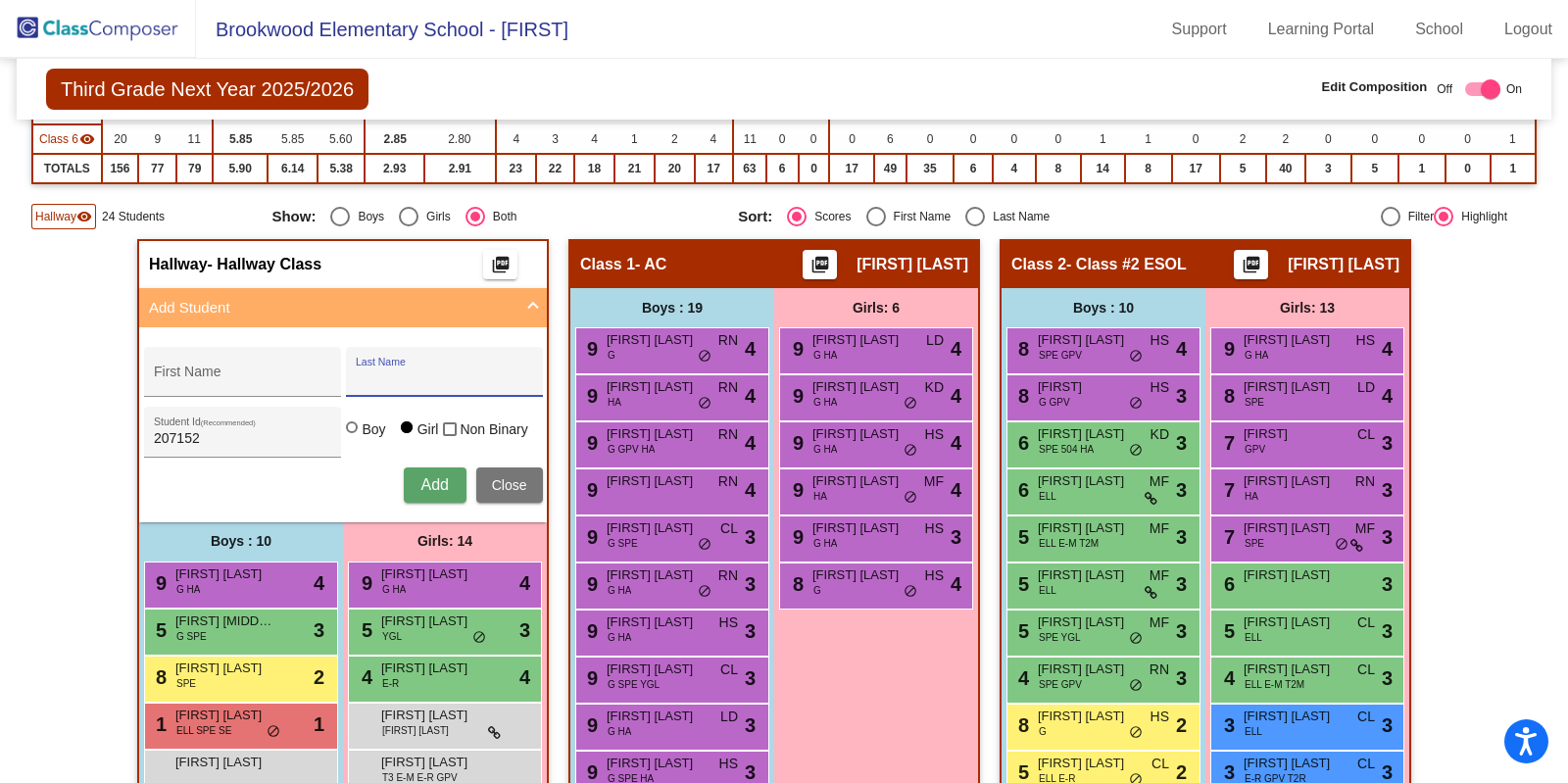 click on "Last Name" at bounding box center (444, 379) 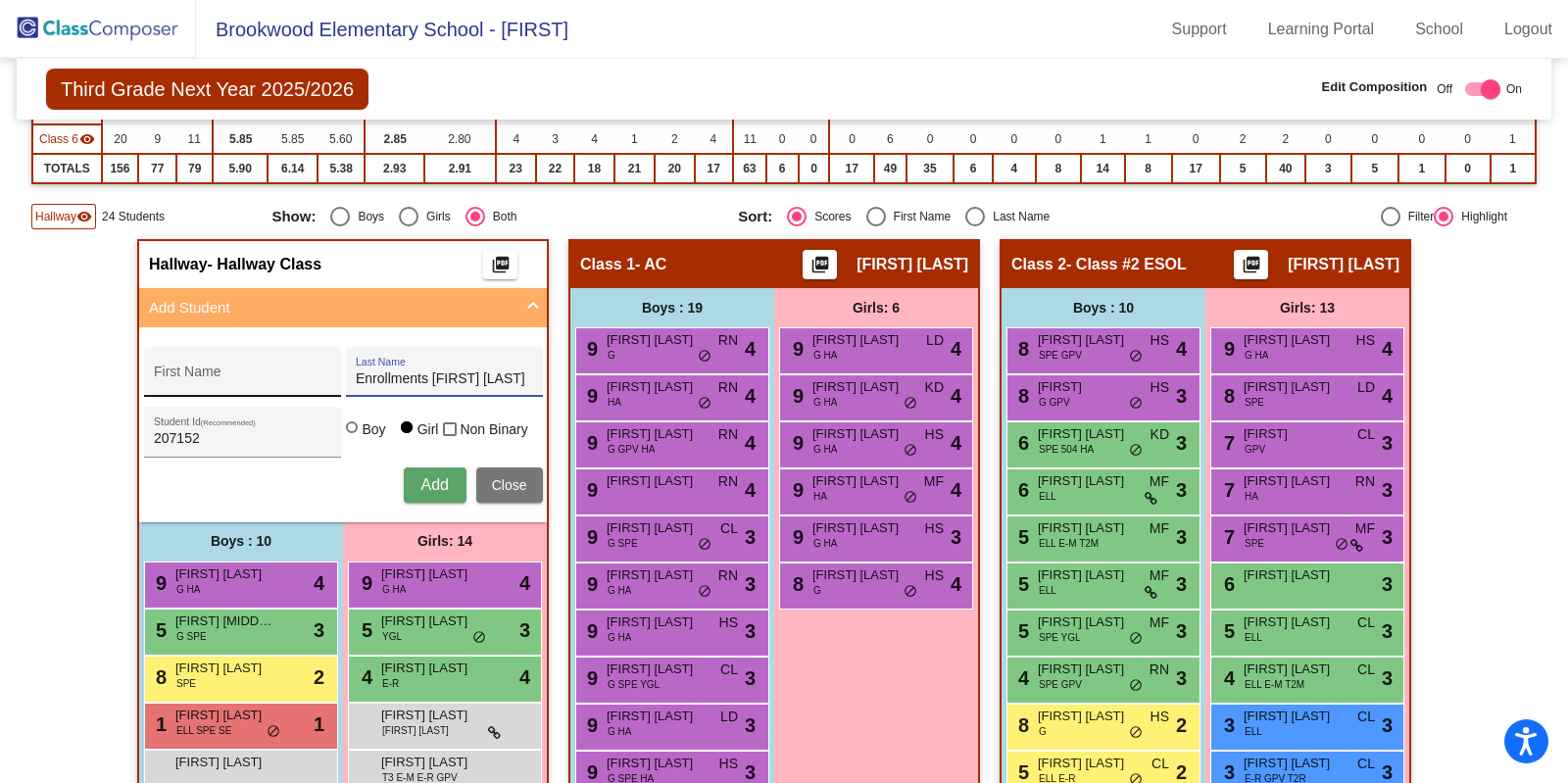 scroll, scrollTop: 0, scrollLeft: 9, axis: horizontal 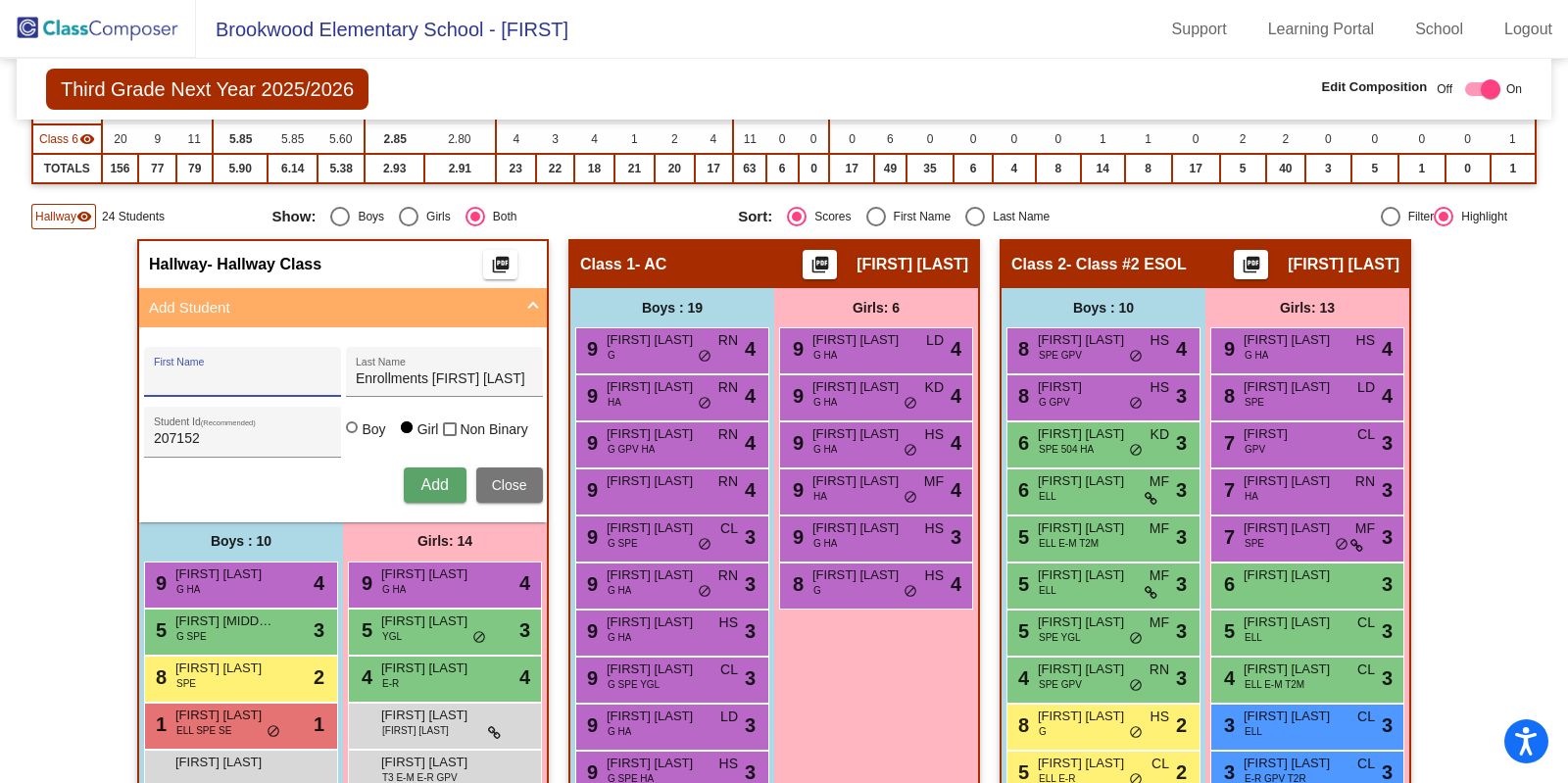 click on "First Name" at bounding box center (242, 379) 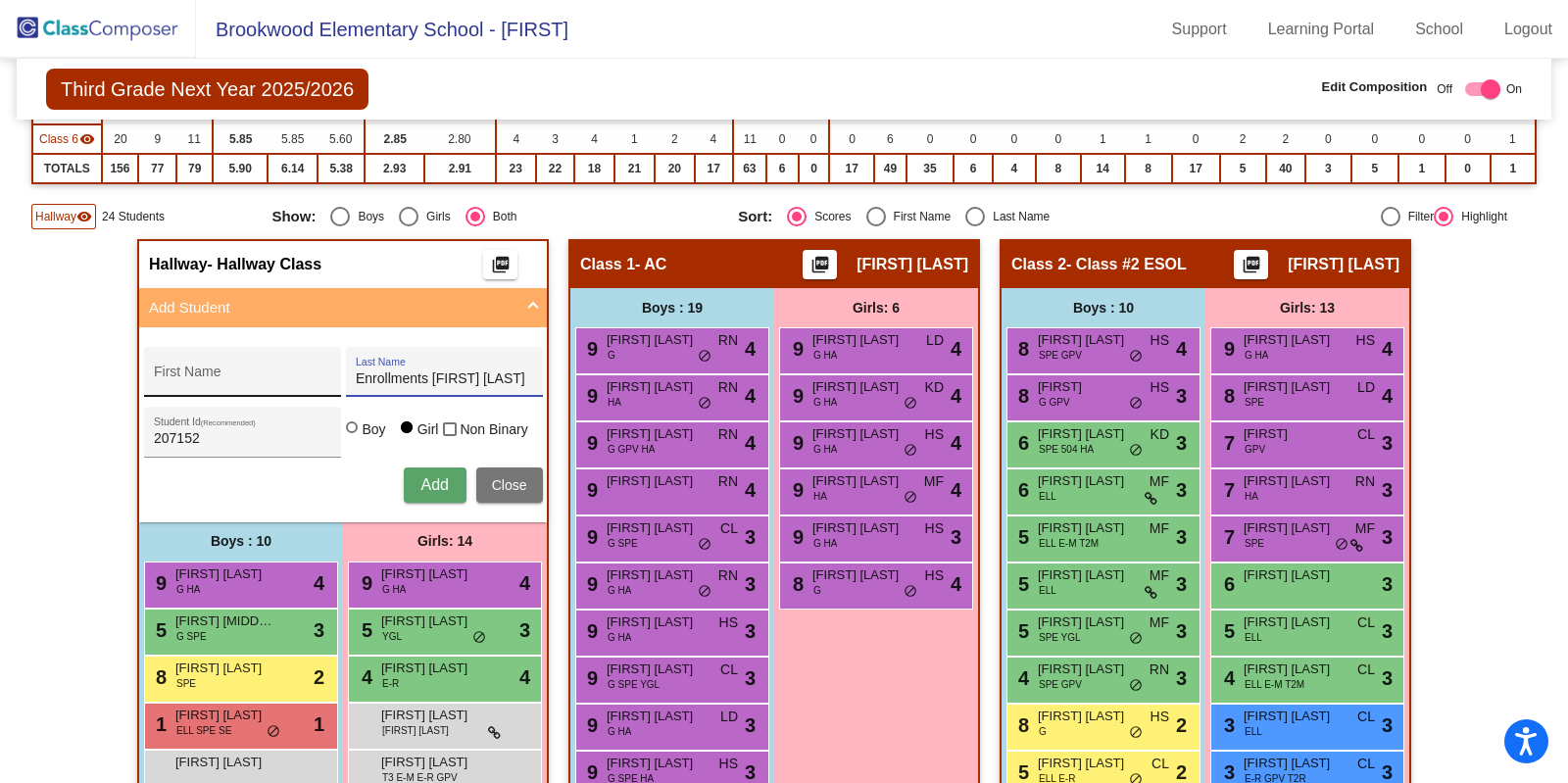 drag, startPoint x: 435, startPoint y: 374, endPoint x: 308, endPoint y: 369, distance: 127.09839 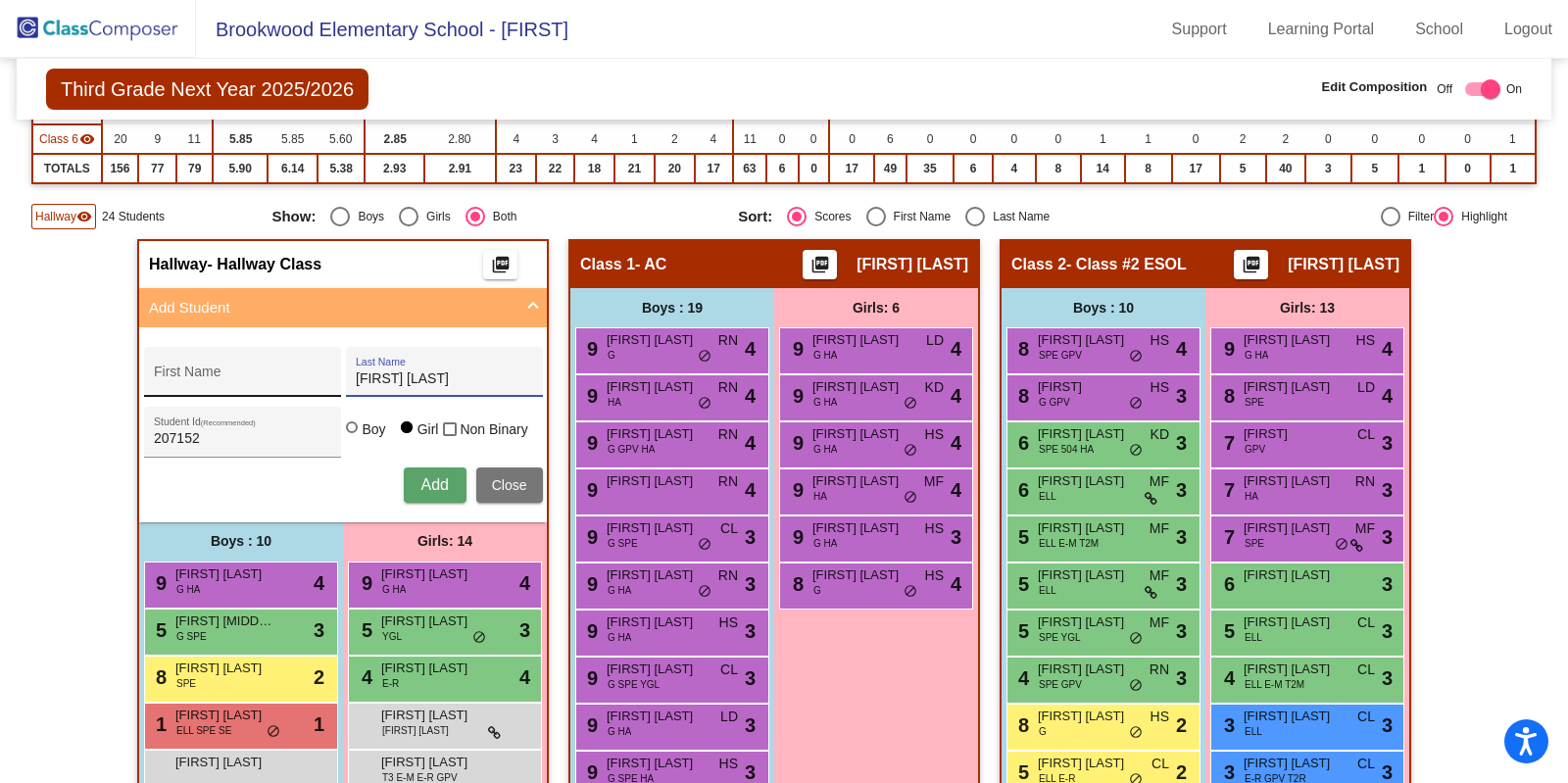 type on "Pasini De Souza" 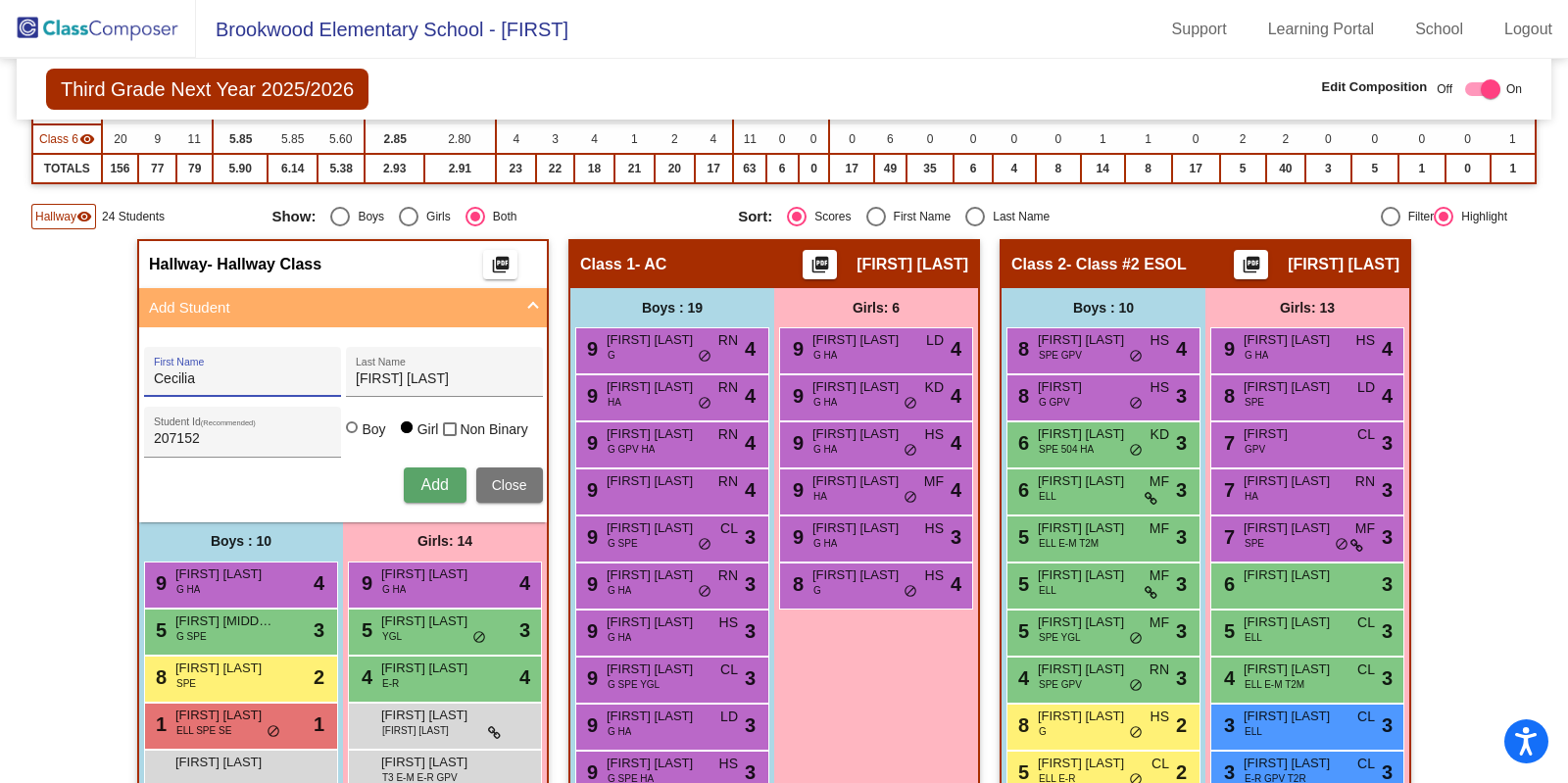 type on "Cecilia" 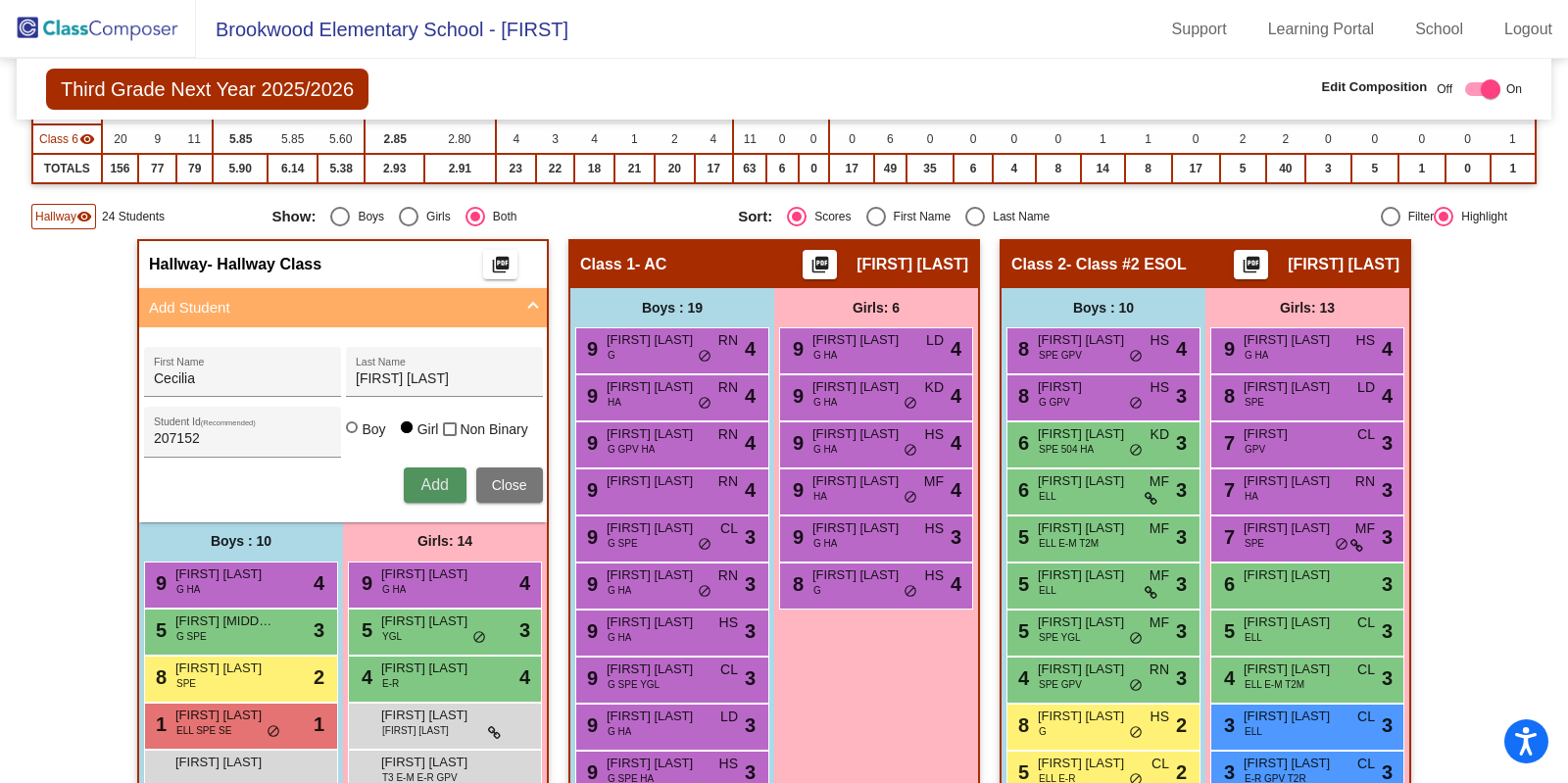 click on "Add" at bounding box center [434, 484] 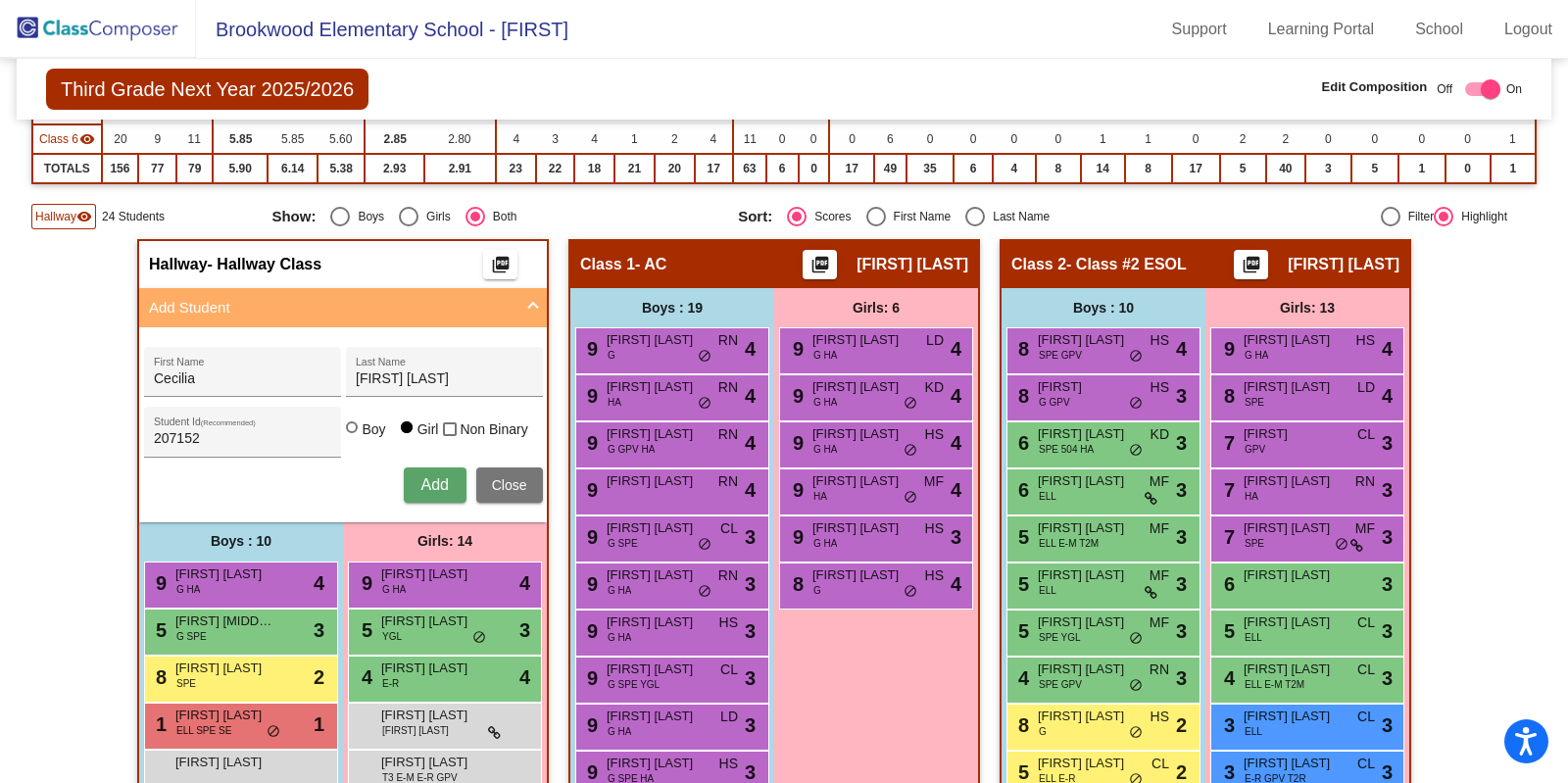 type 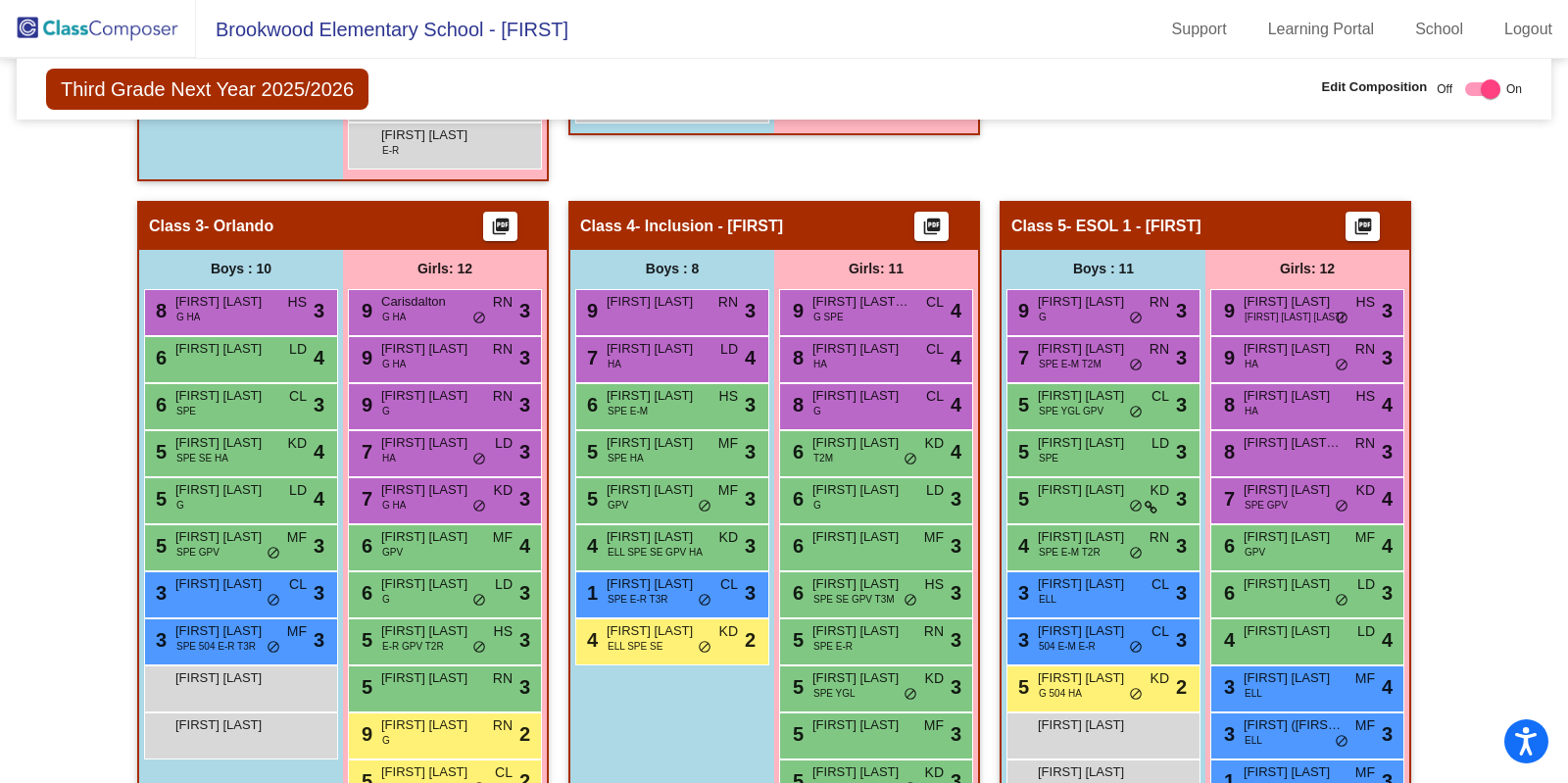 scroll, scrollTop: 1588, scrollLeft: 0, axis: vertical 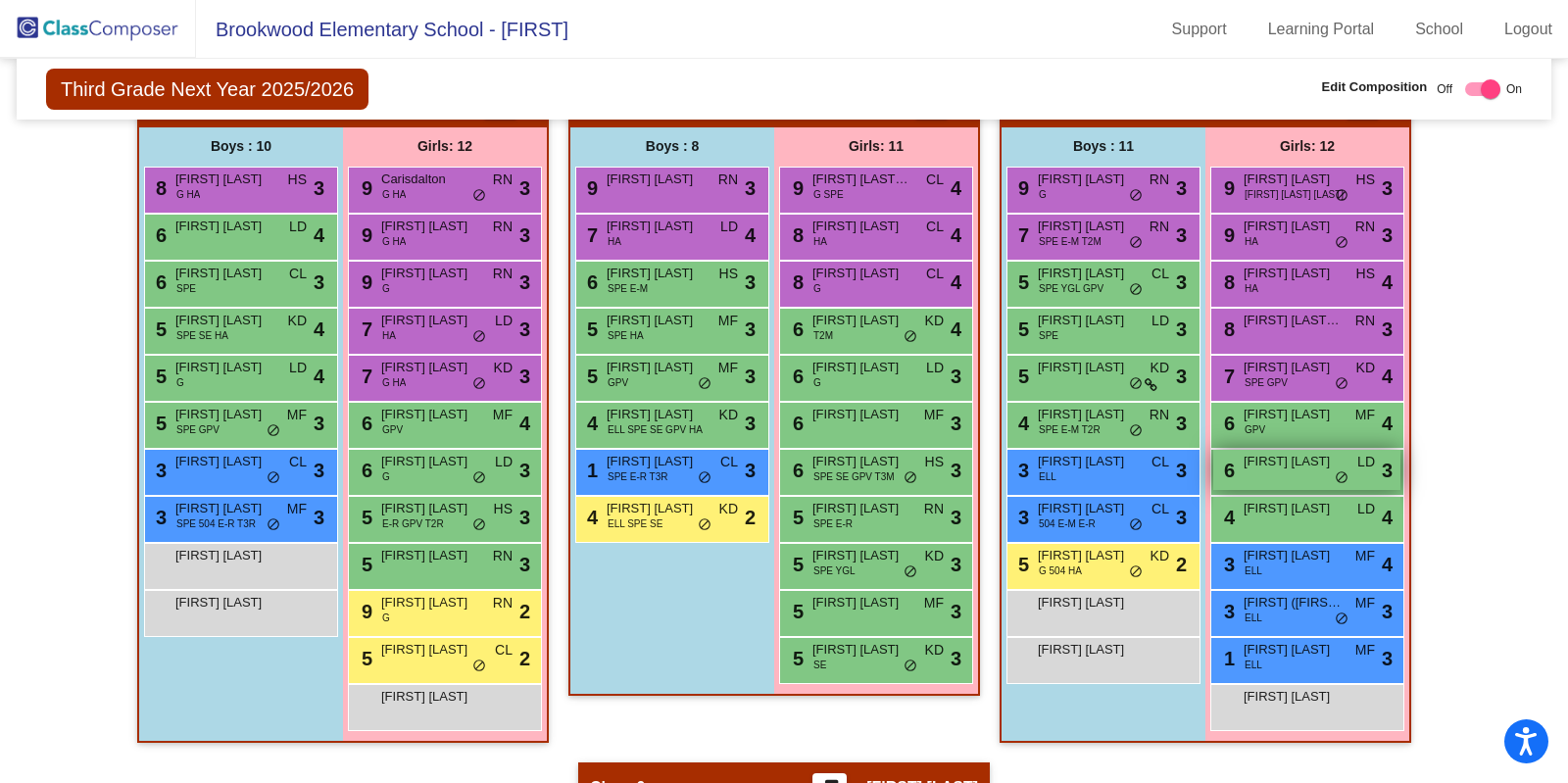 click on "Adeline Ordonez" at bounding box center [1293, 462] 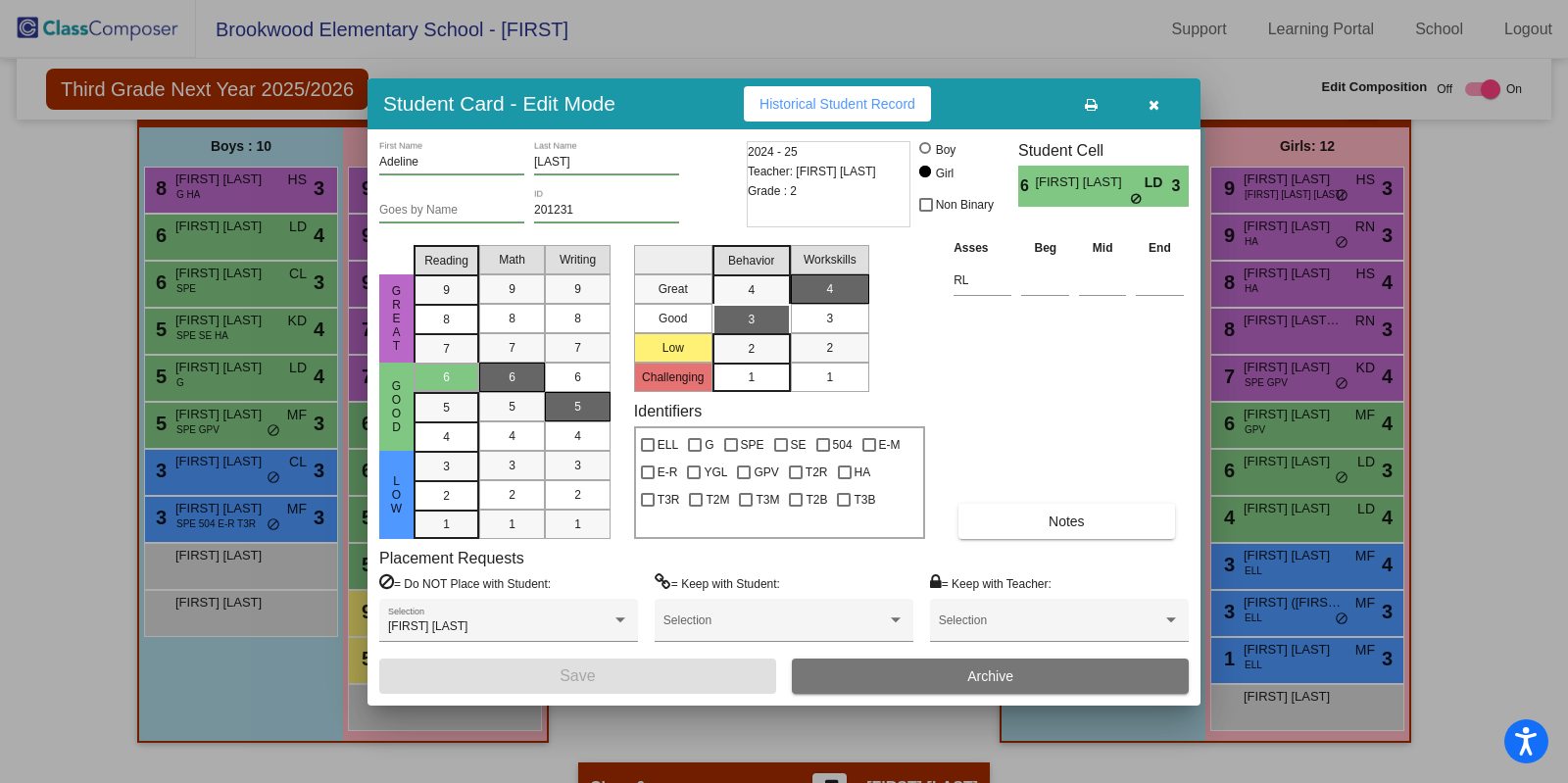 click at bounding box center (1153, 105) 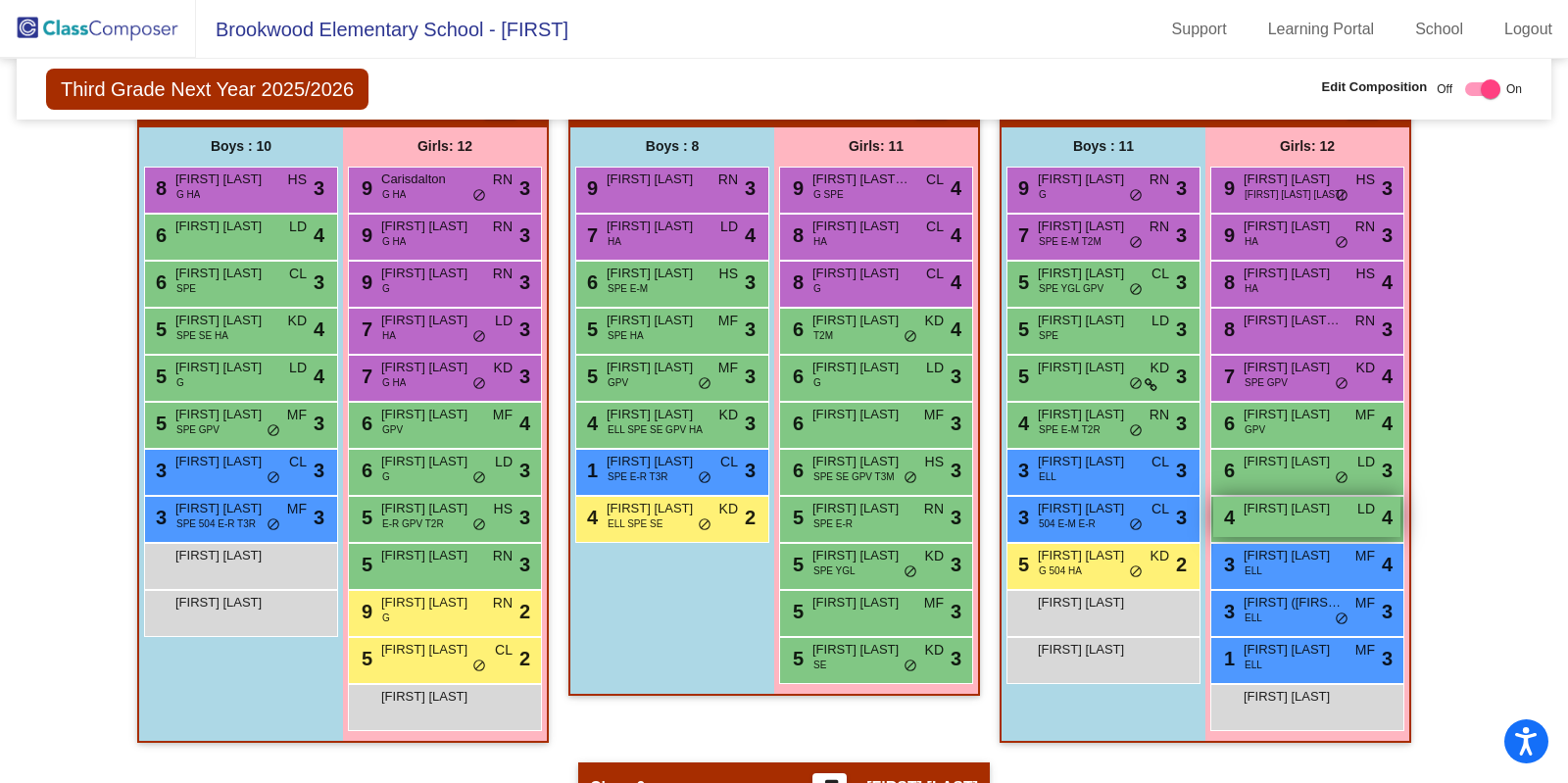 click on "4 Oishi Auddy LD lock do_not_disturb_alt 4" at bounding box center (1306, 516) 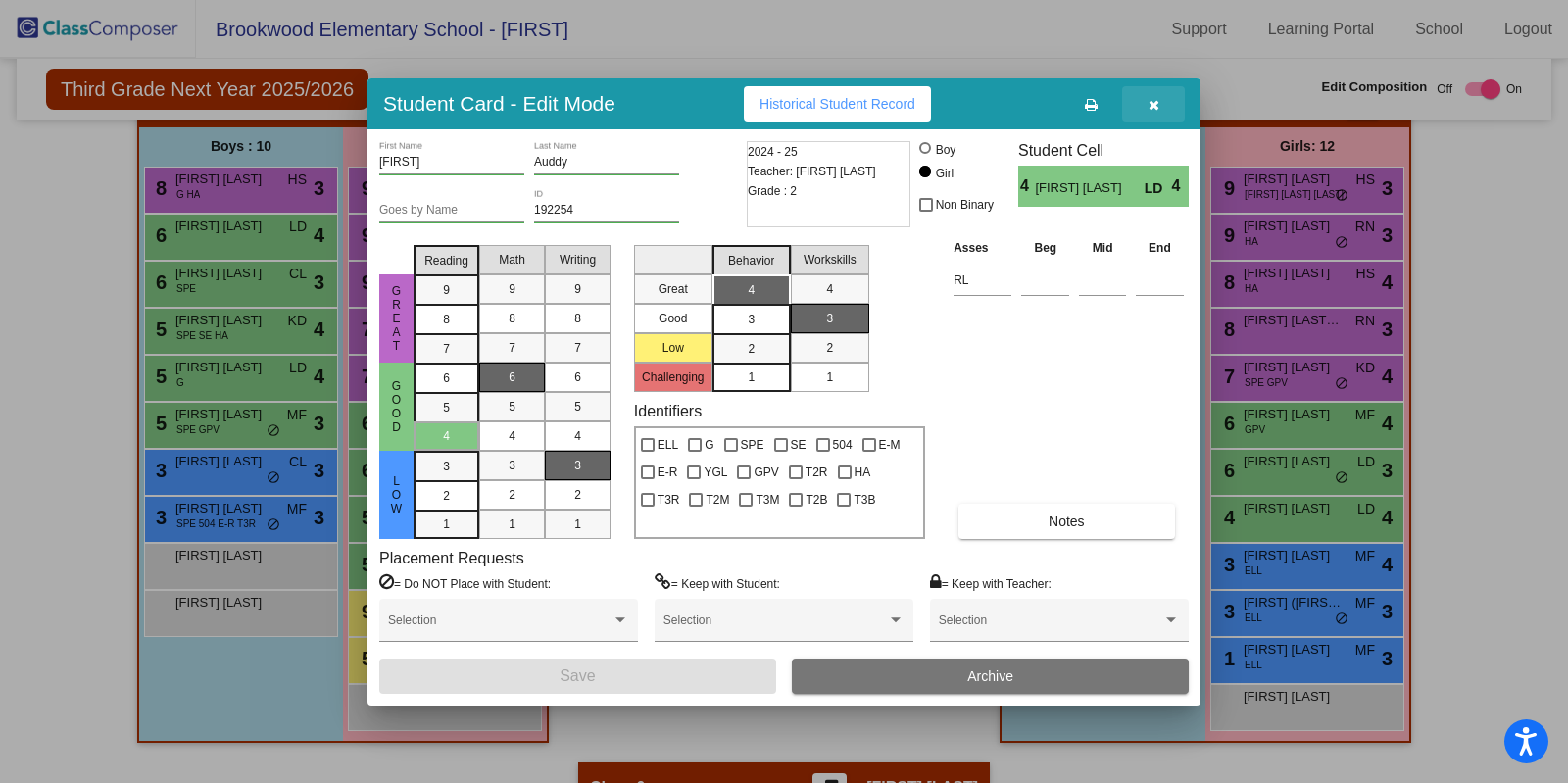 click at bounding box center [1153, 105] 